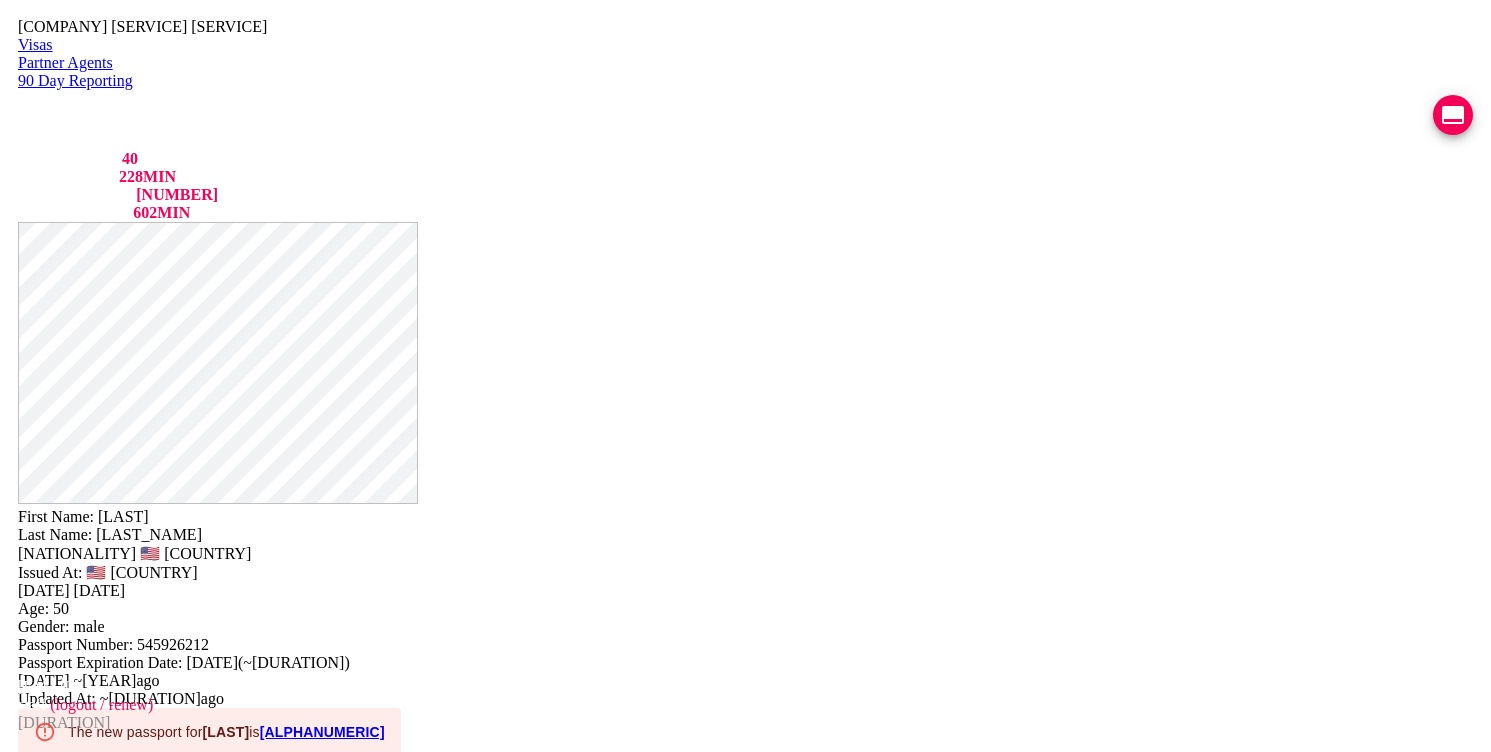 scroll, scrollTop: 0, scrollLeft: 0, axis: both 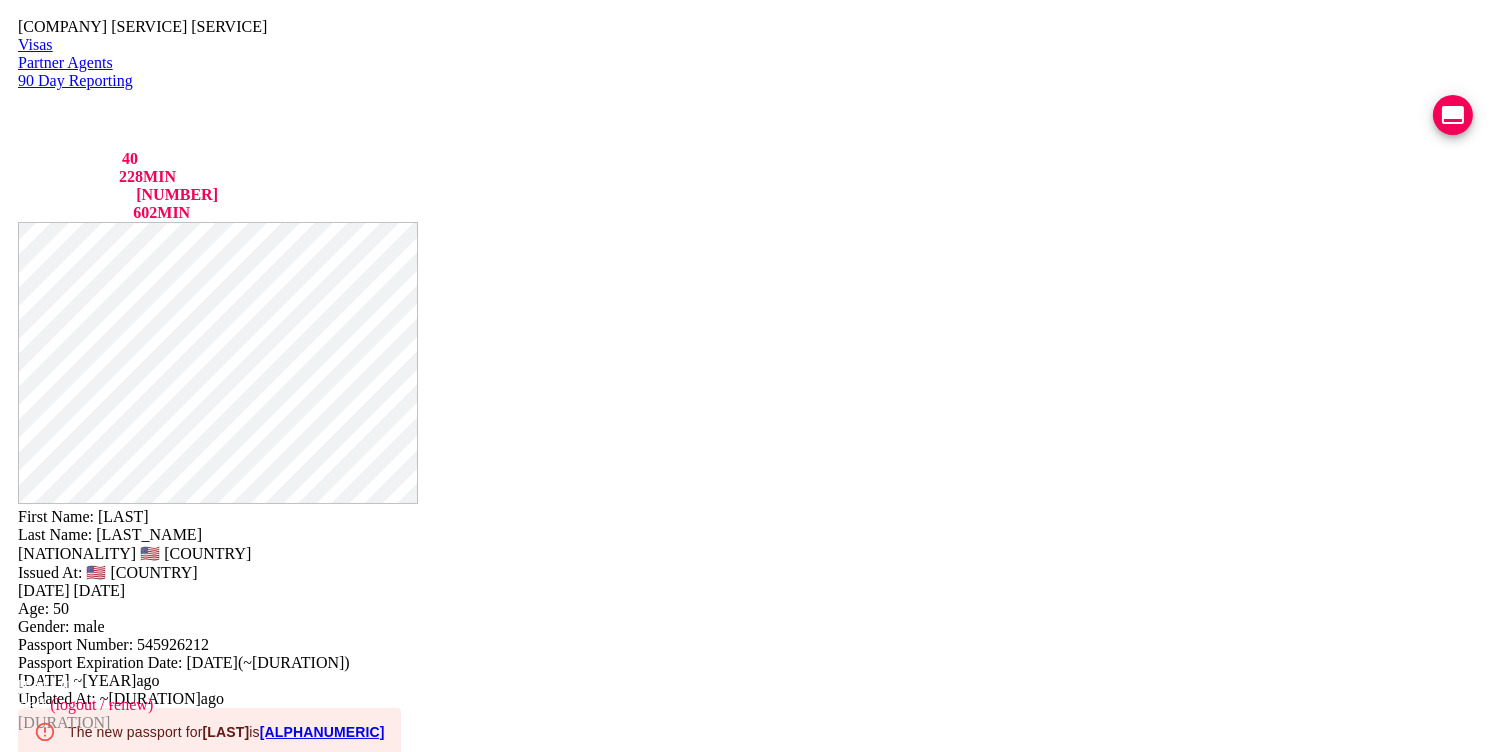 click on "[ALPHANUMERIC]" at bounding box center [322, 732] 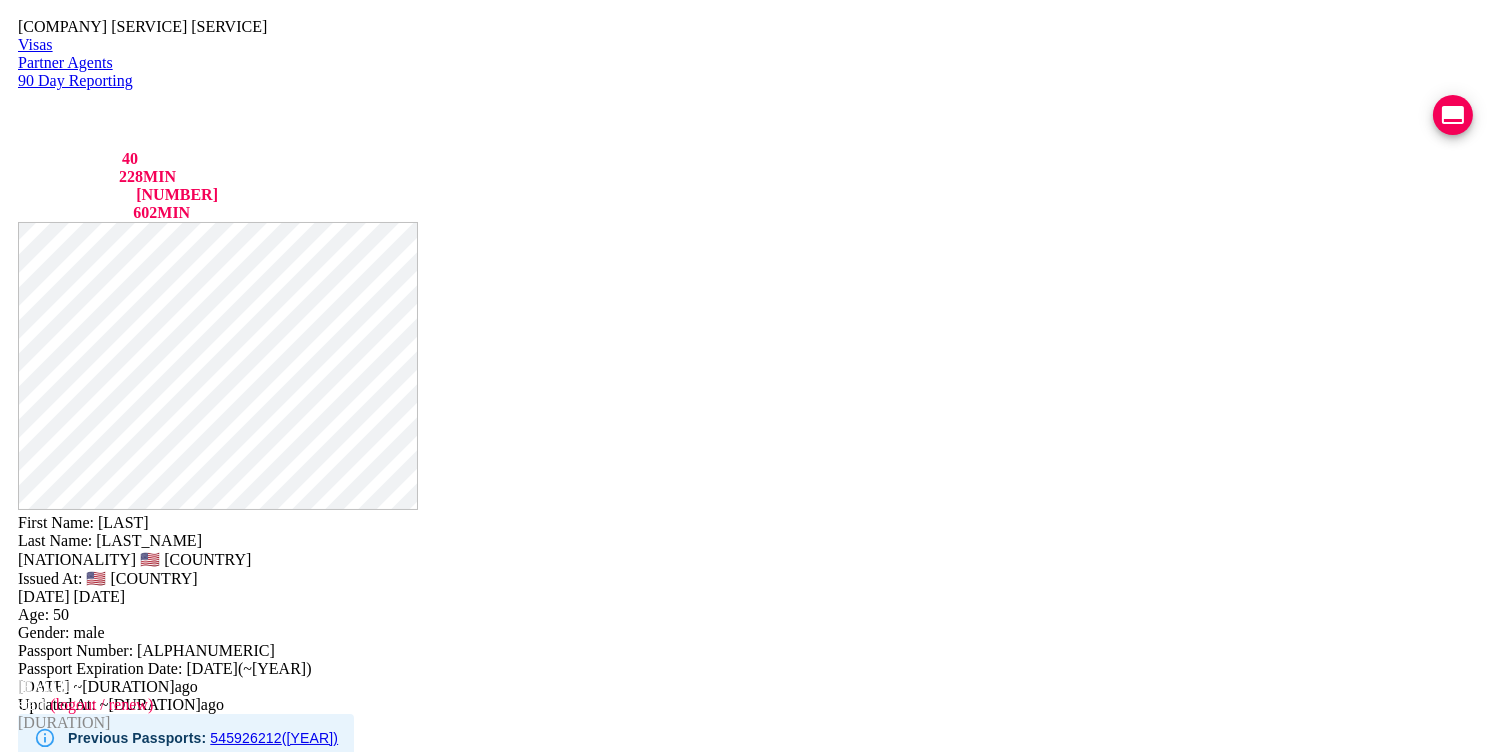 scroll, scrollTop: 262, scrollLeft: 0, axis: vertical 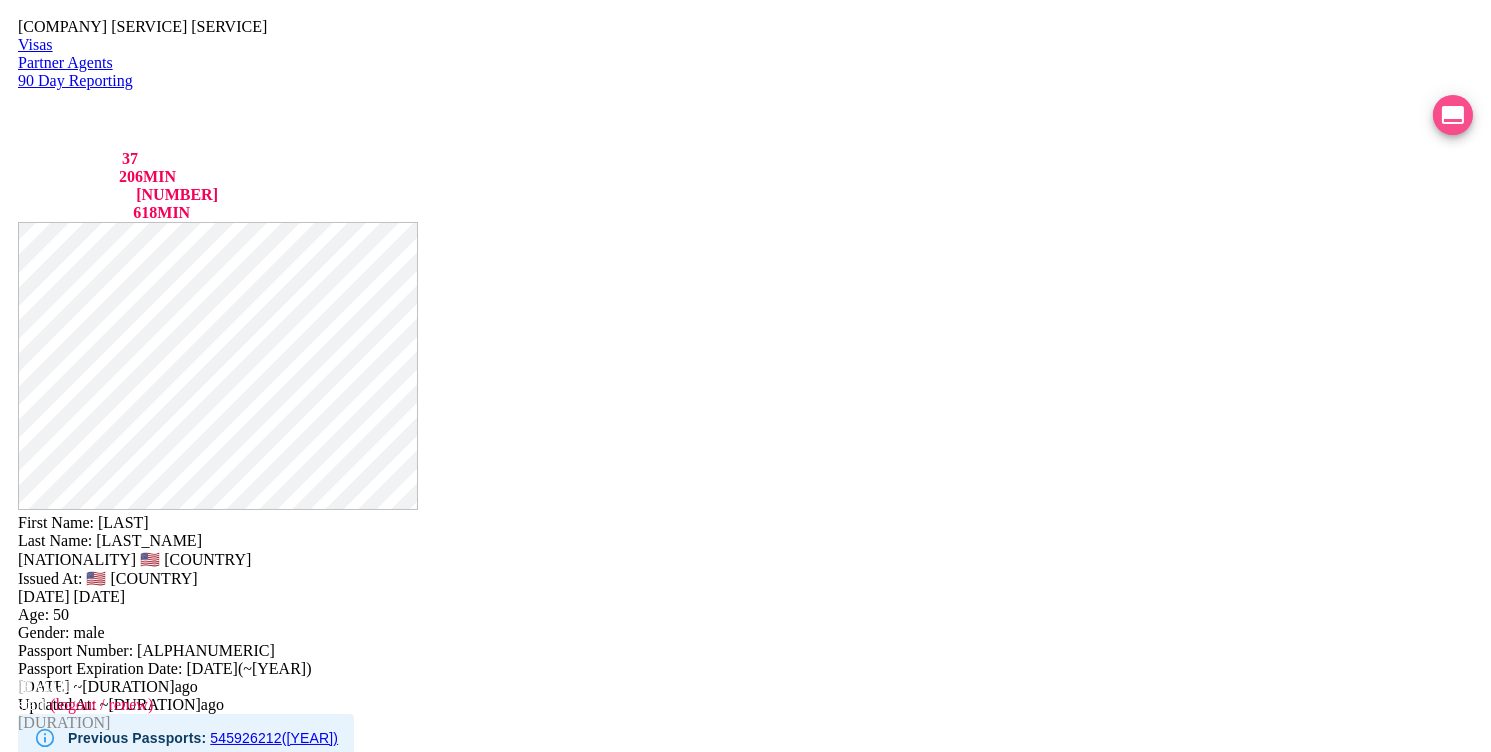 click at bounding box center [1453, 115] 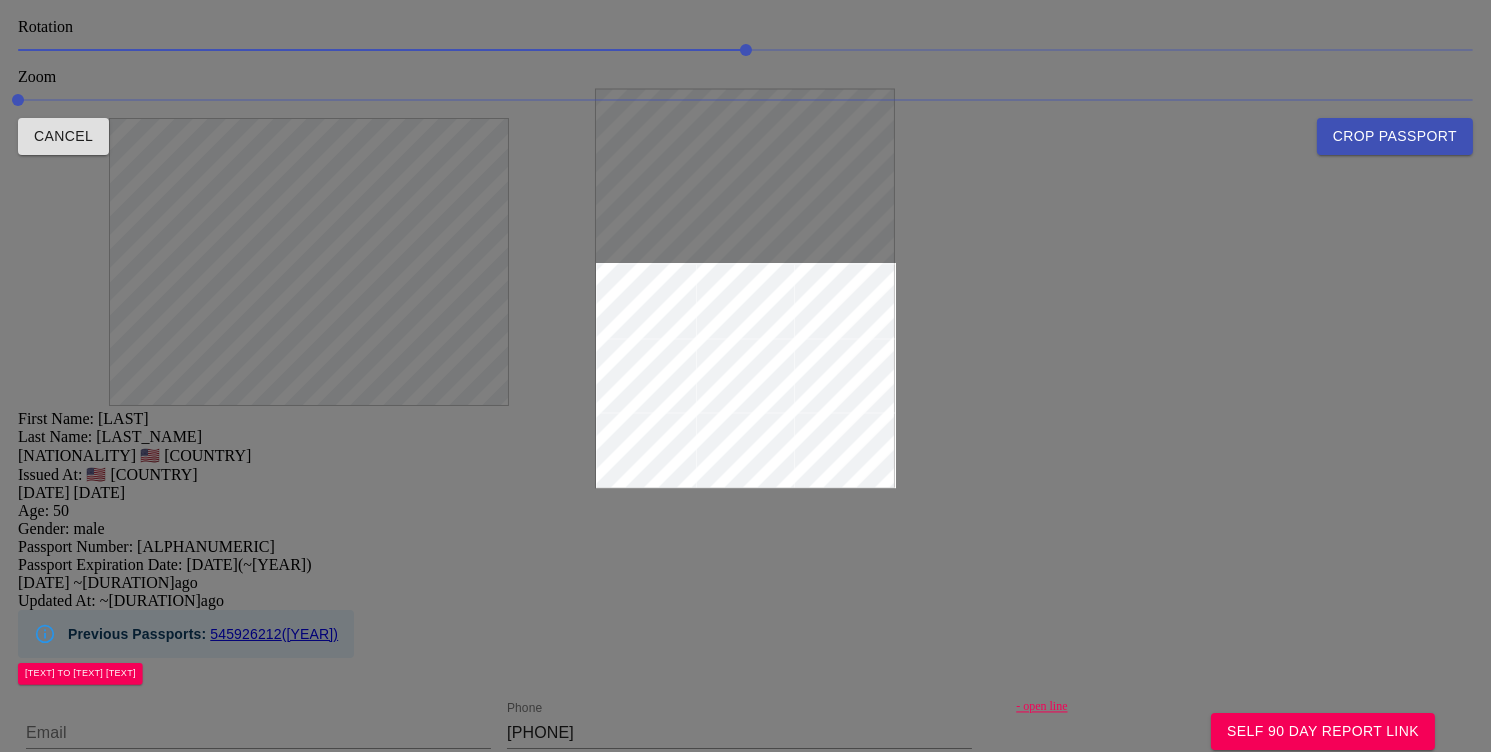 drag, startPoint x: 826, startPoint y: 308, endPoint x: 845, endPoint y: 186, distance: 123.47064 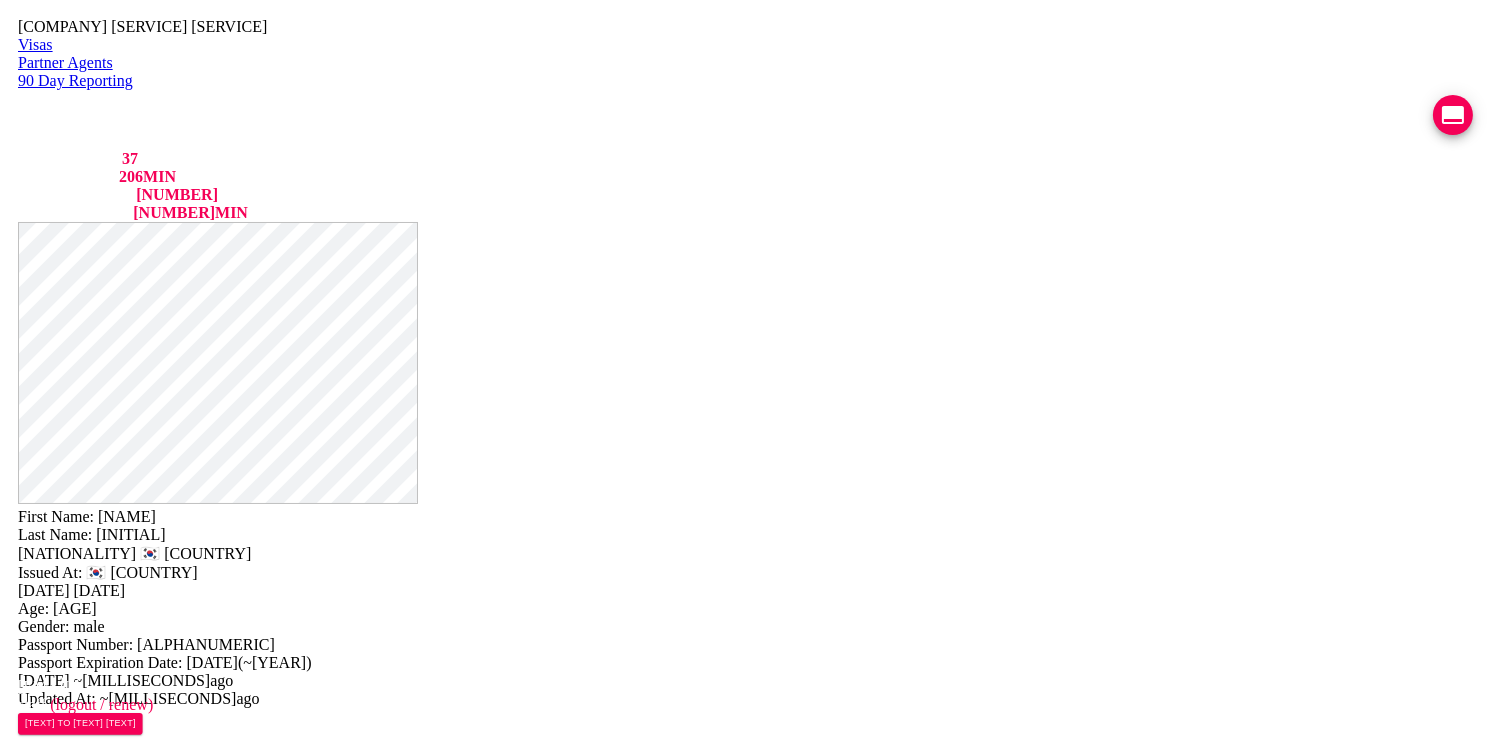 click at bounding box center (258, 848) 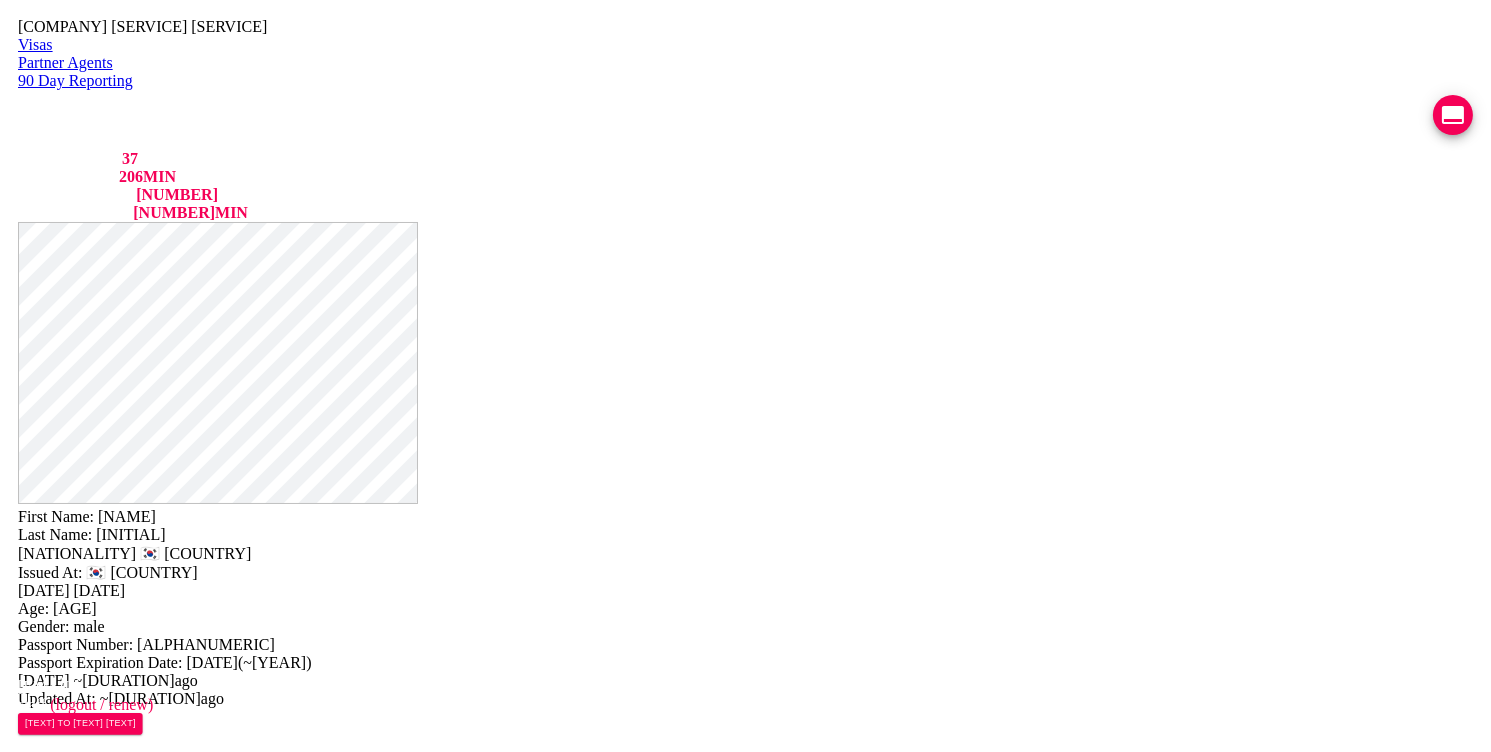 type on "https://chat.line.biz/Ucf44f918c4bb177ffe0a5137b1b615c3/chat/U148120a1f87a0020395d7c2671c1d6dc" 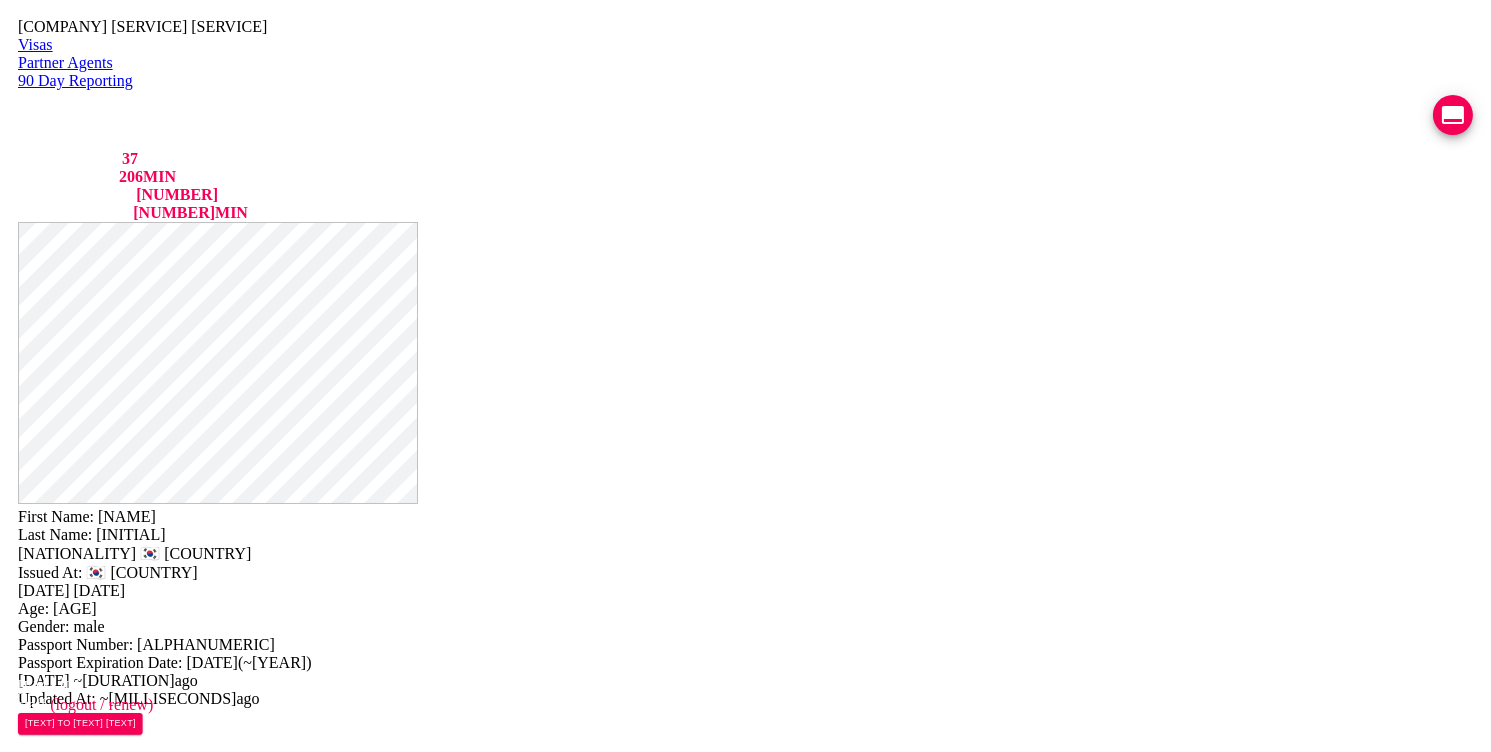 drag, startPoint x: 920, startPoint y: 47, endPoint x: 779, endPoint y: 40, distance: 141.17365 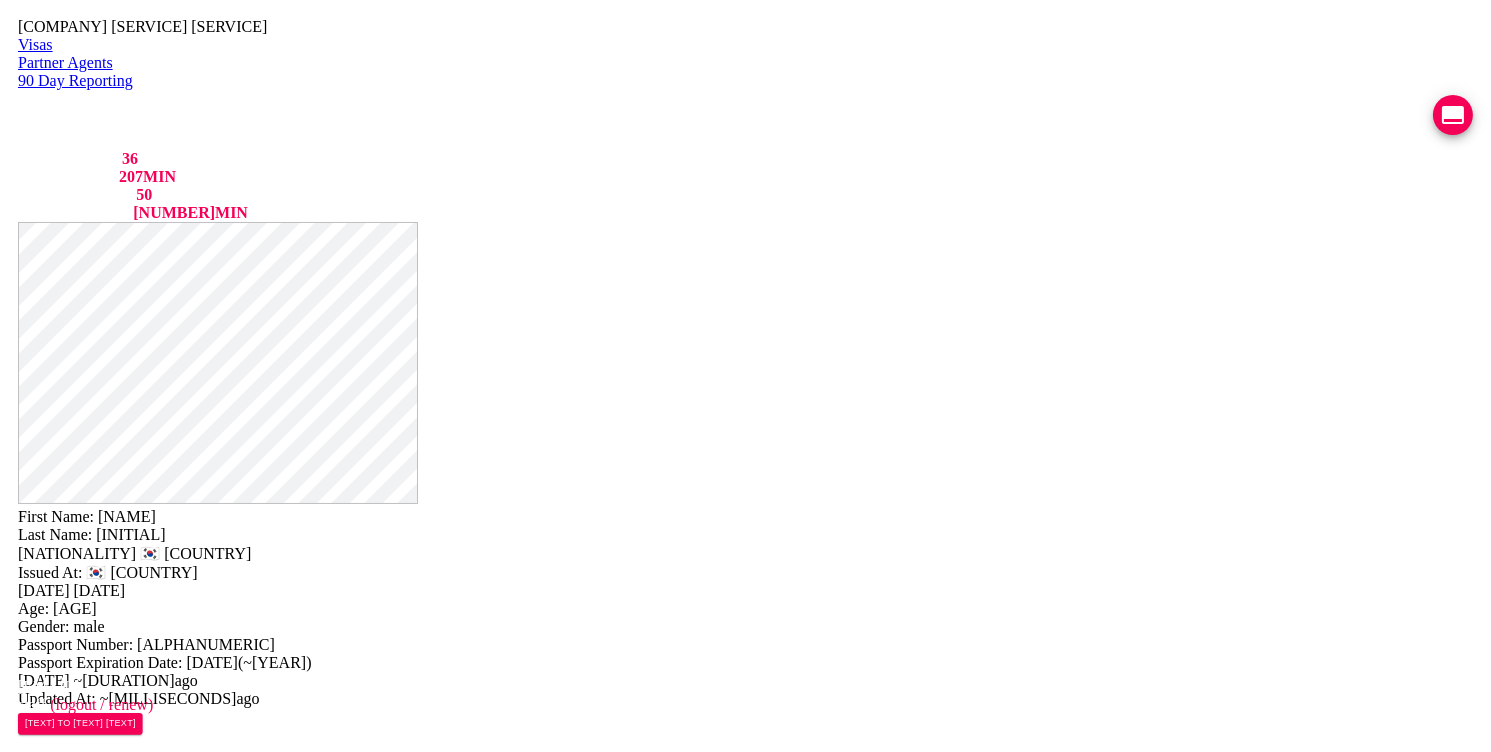 click at bounding box center [1453, 115] 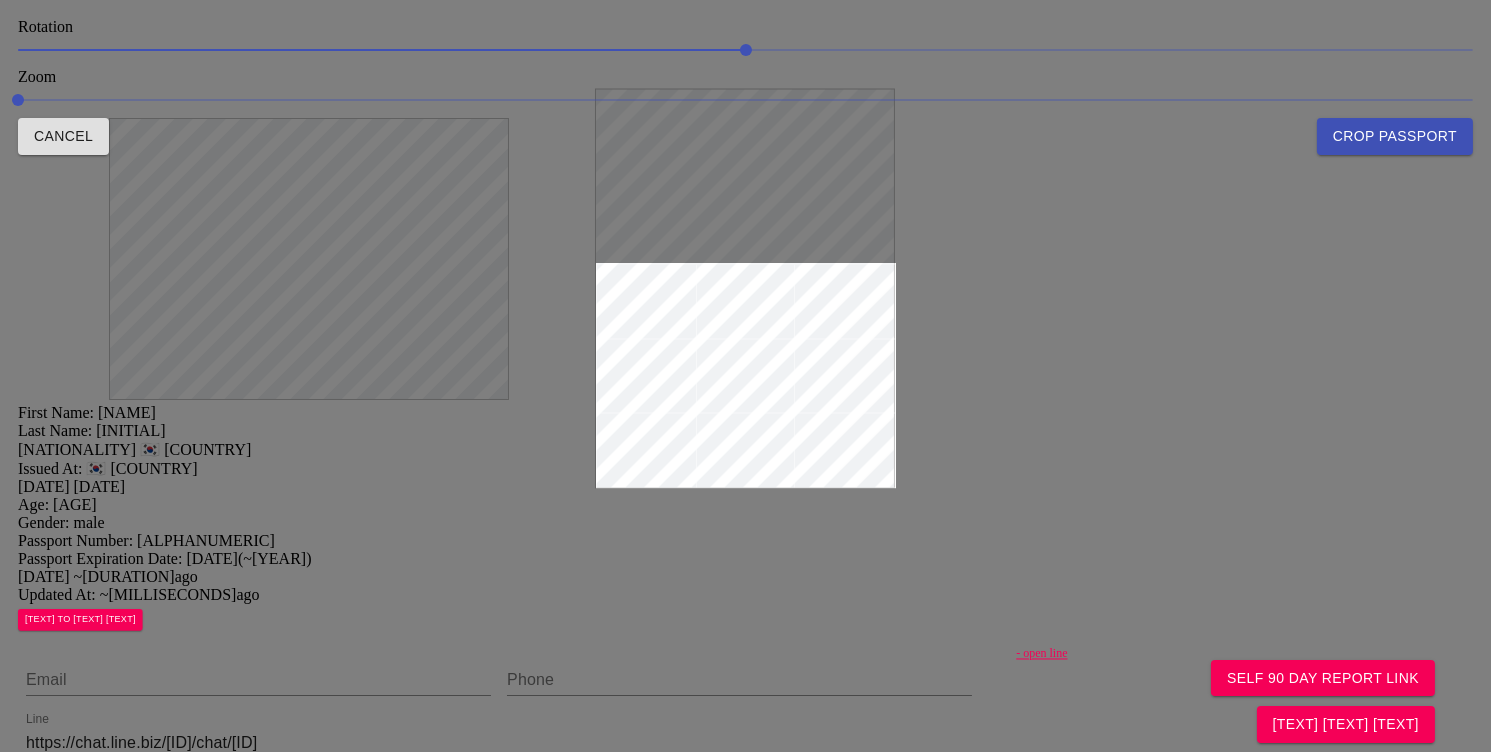 drag, startPoint x: 744, startPoint y: 295, endPoint x: 747, endPoint y: 208, distance: 87.05171 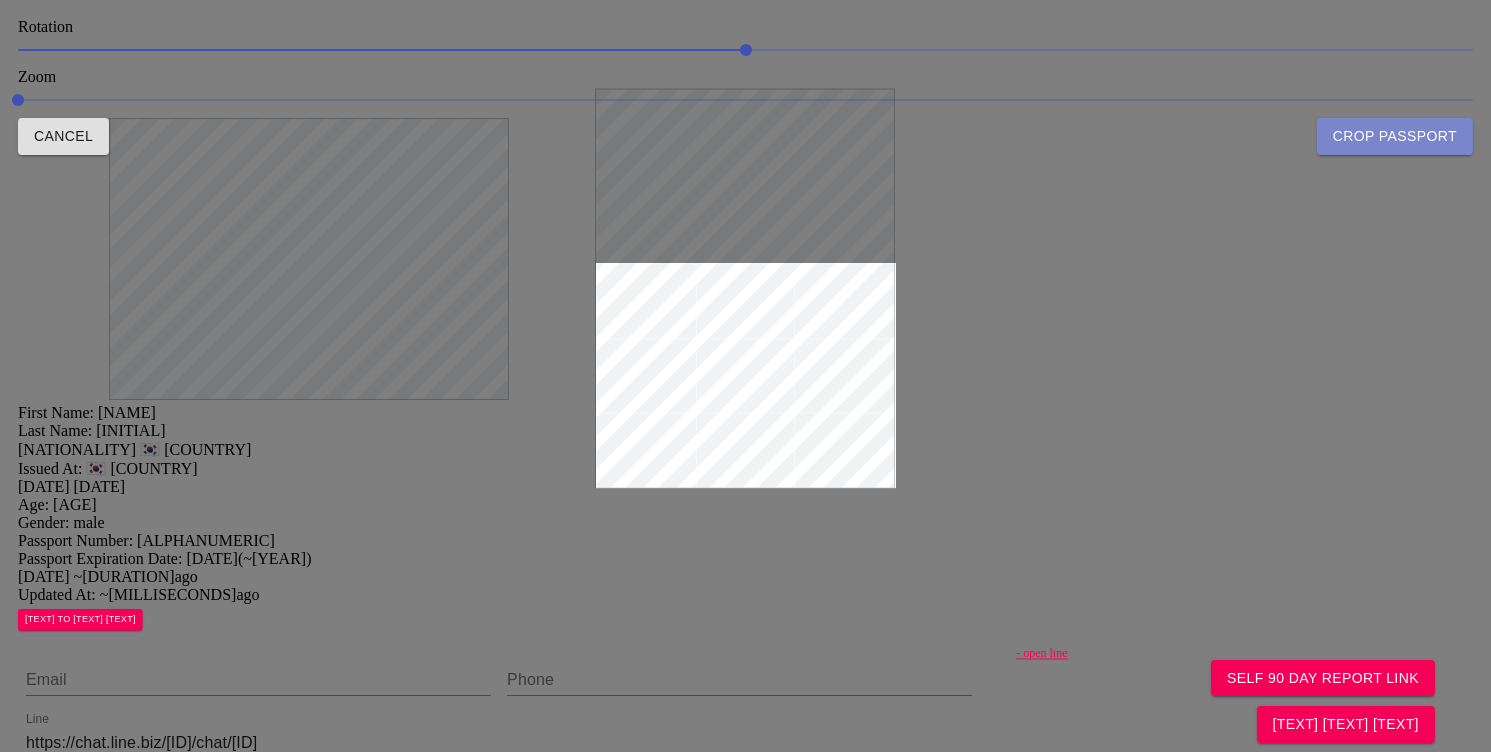 click on "Crop Passport" at bounding box center [1395, 136] 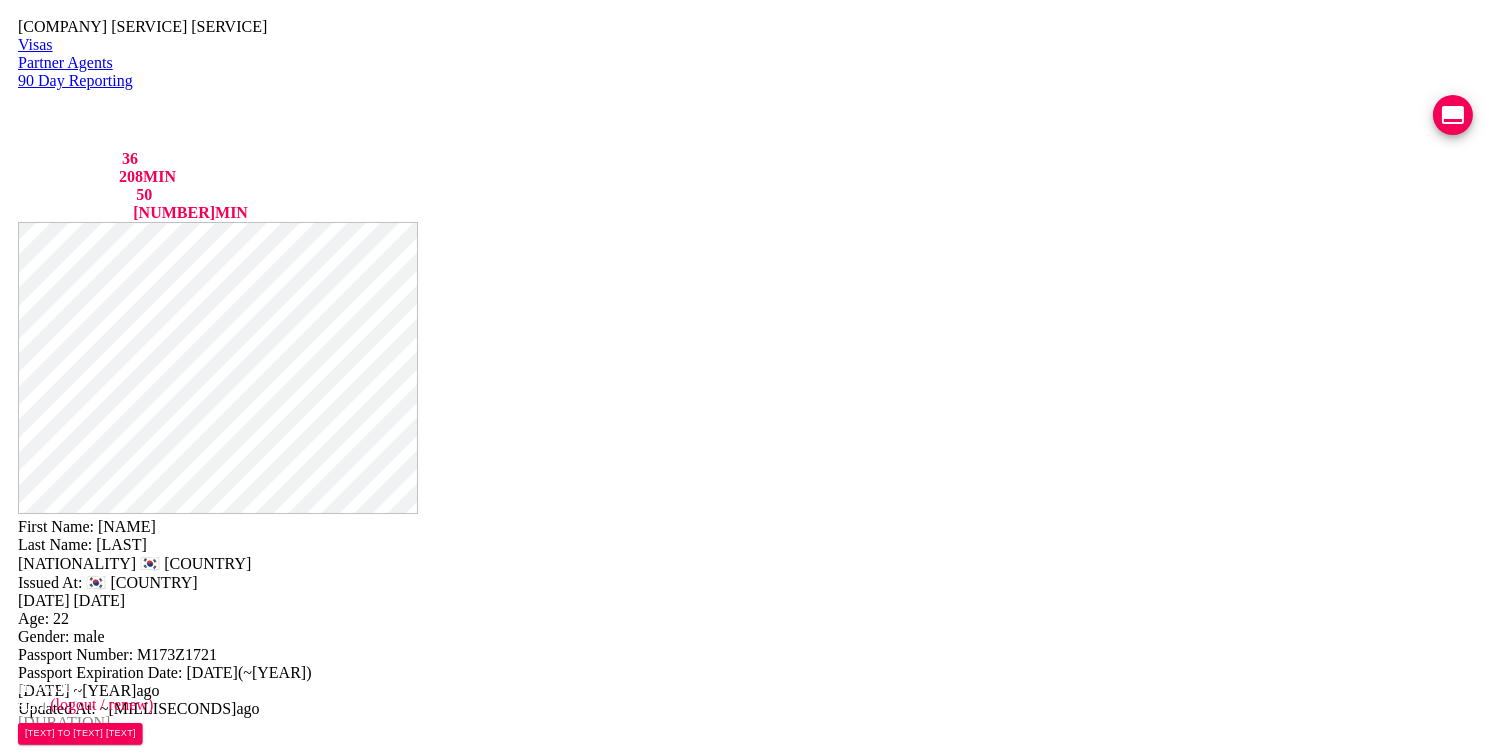 scroll, scrollTop: 1596, scrollLeft: 0, axis: vertical 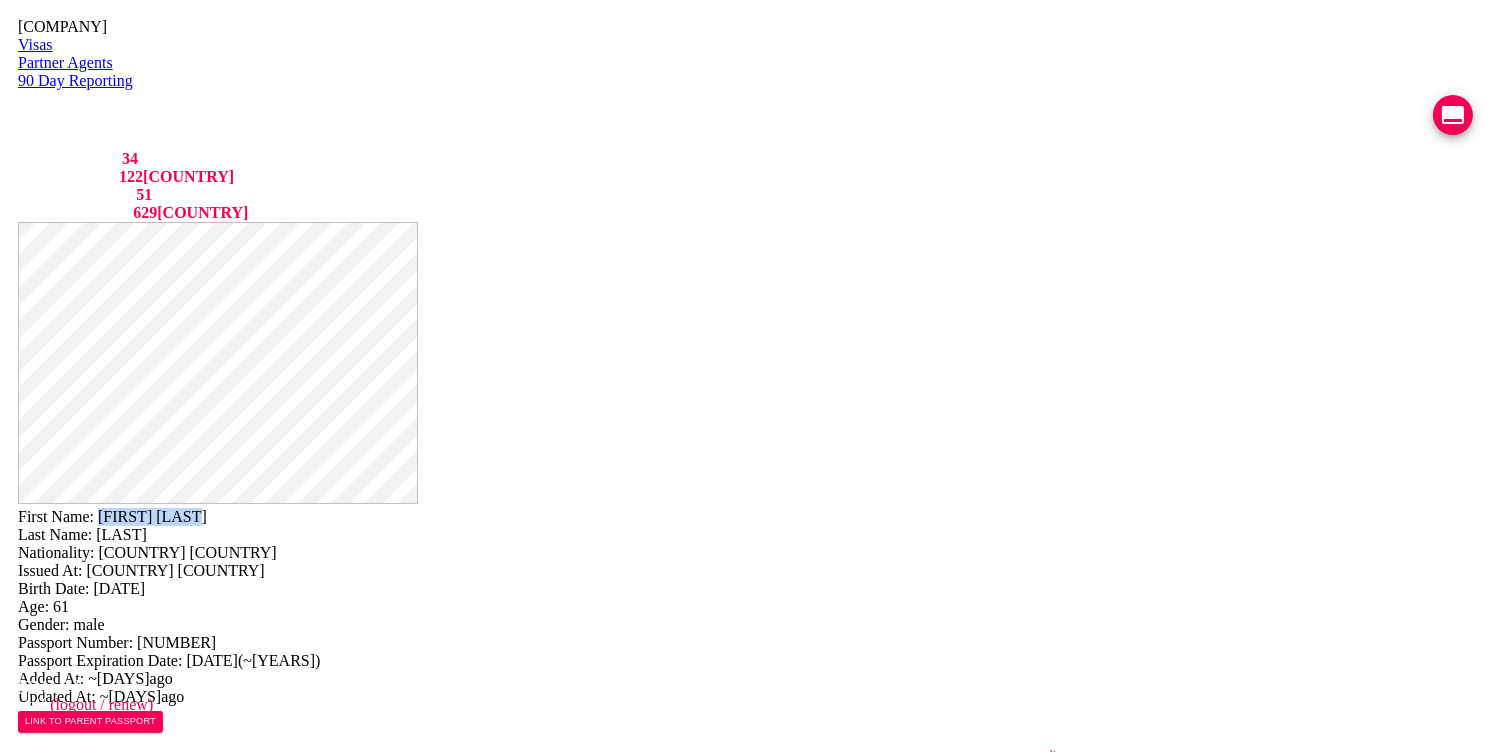 drag, startPoint x: 937, startPoint y: 53, endPoint x: 780, endPoint y: 49, distance: 157.05095 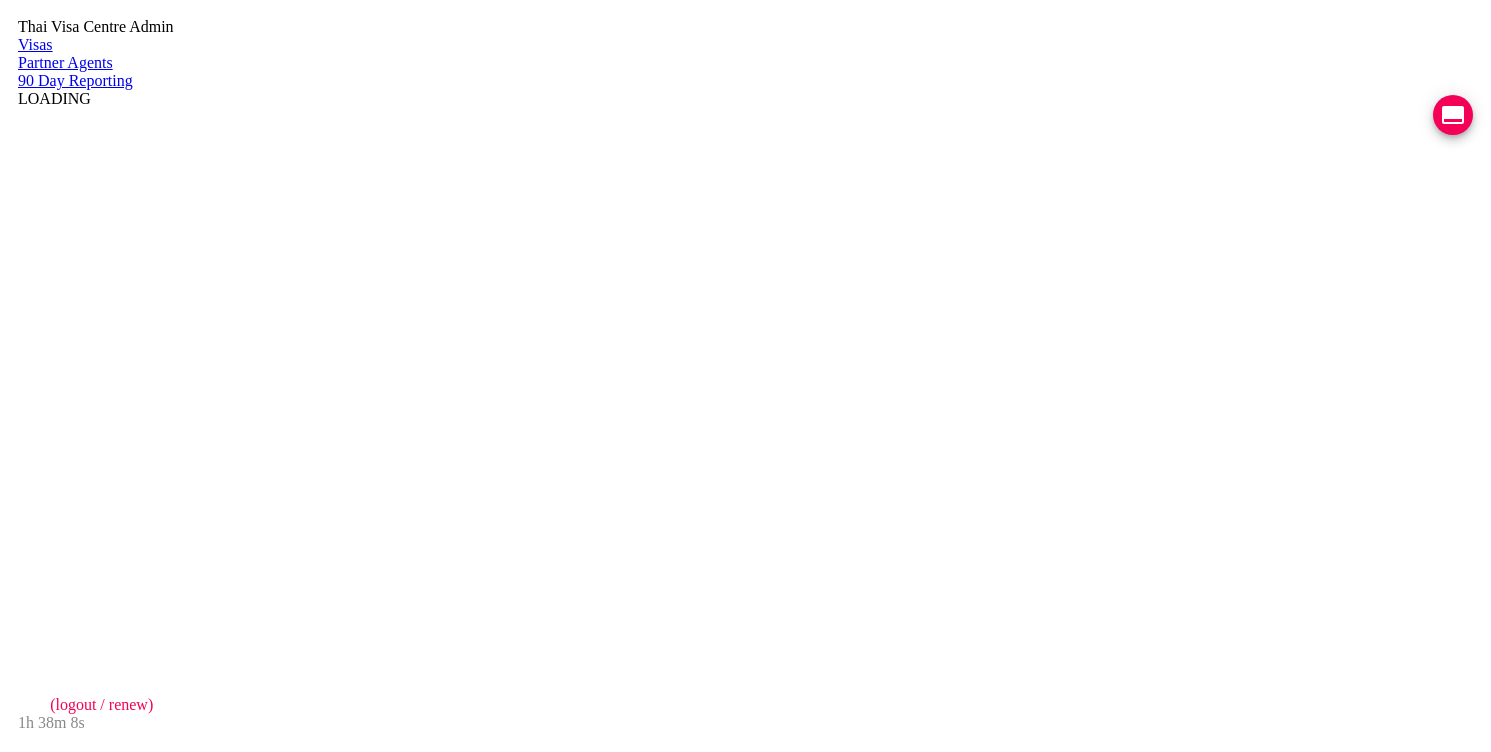 scroll, scrollTop: 0, scrollLeft: 0, axis: both 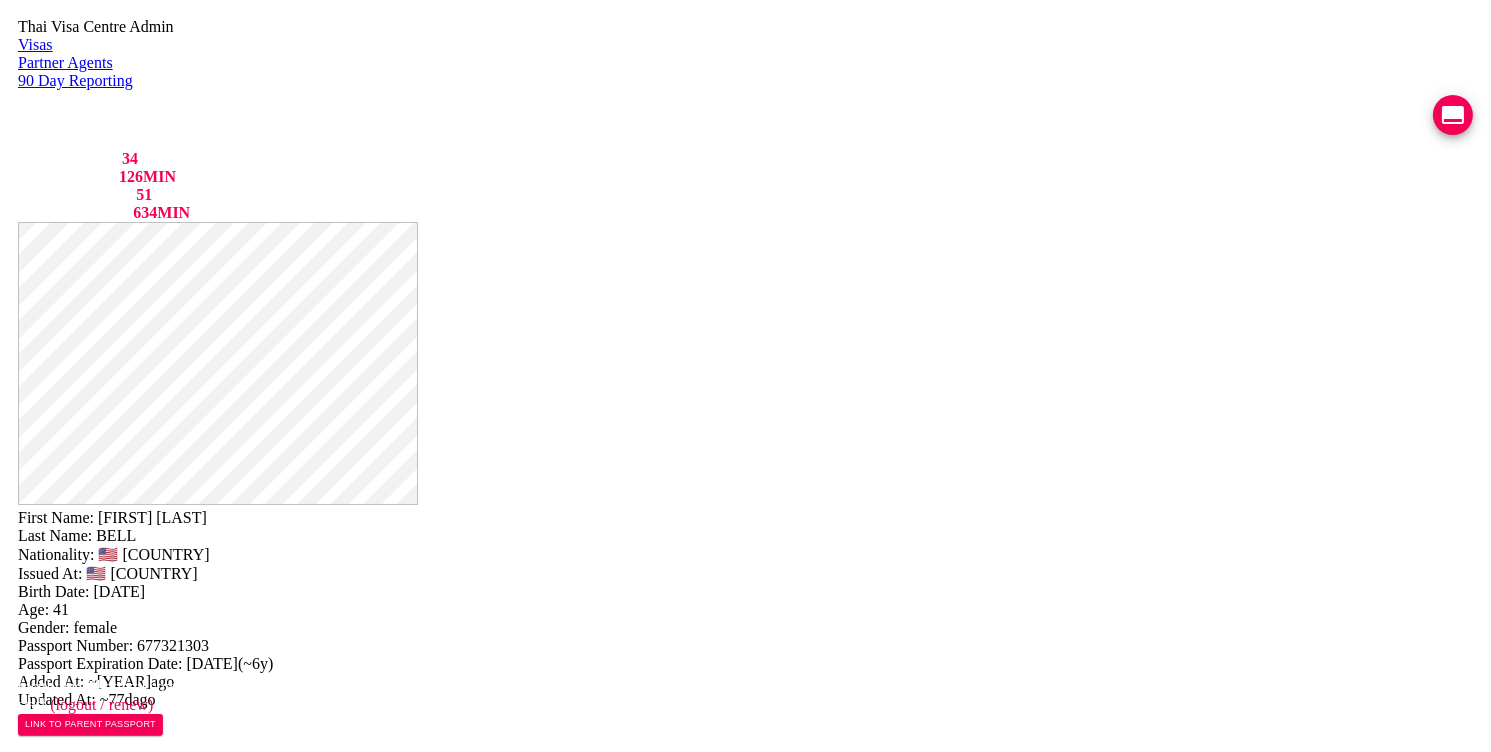 click on "VIEW TIMELINE" at bounding box center [153, 1852] 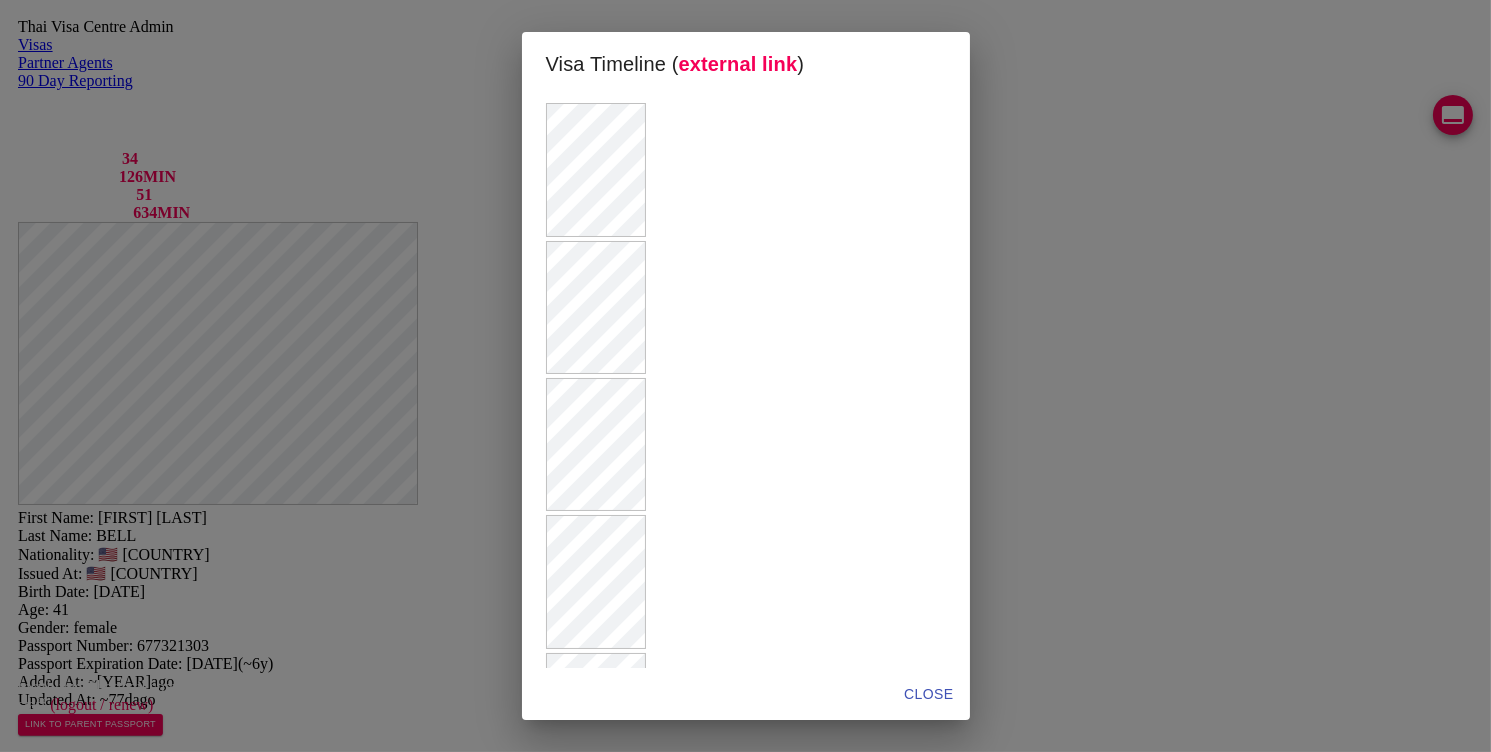 scroll, scrollTop: 778, scrollLeft: 0, axis: vertical 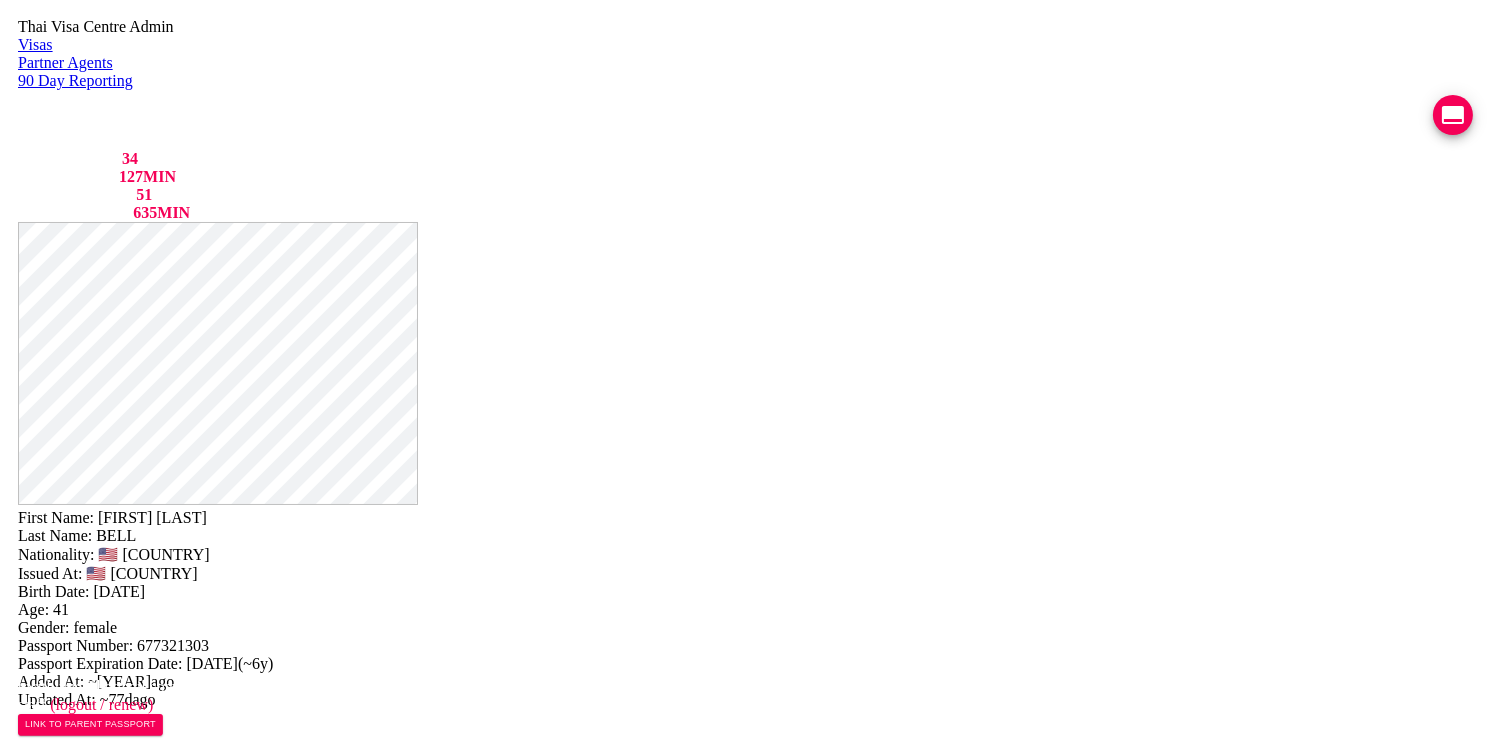 click on "VIEW TIMELINE" at bounding box center [153, 1852] 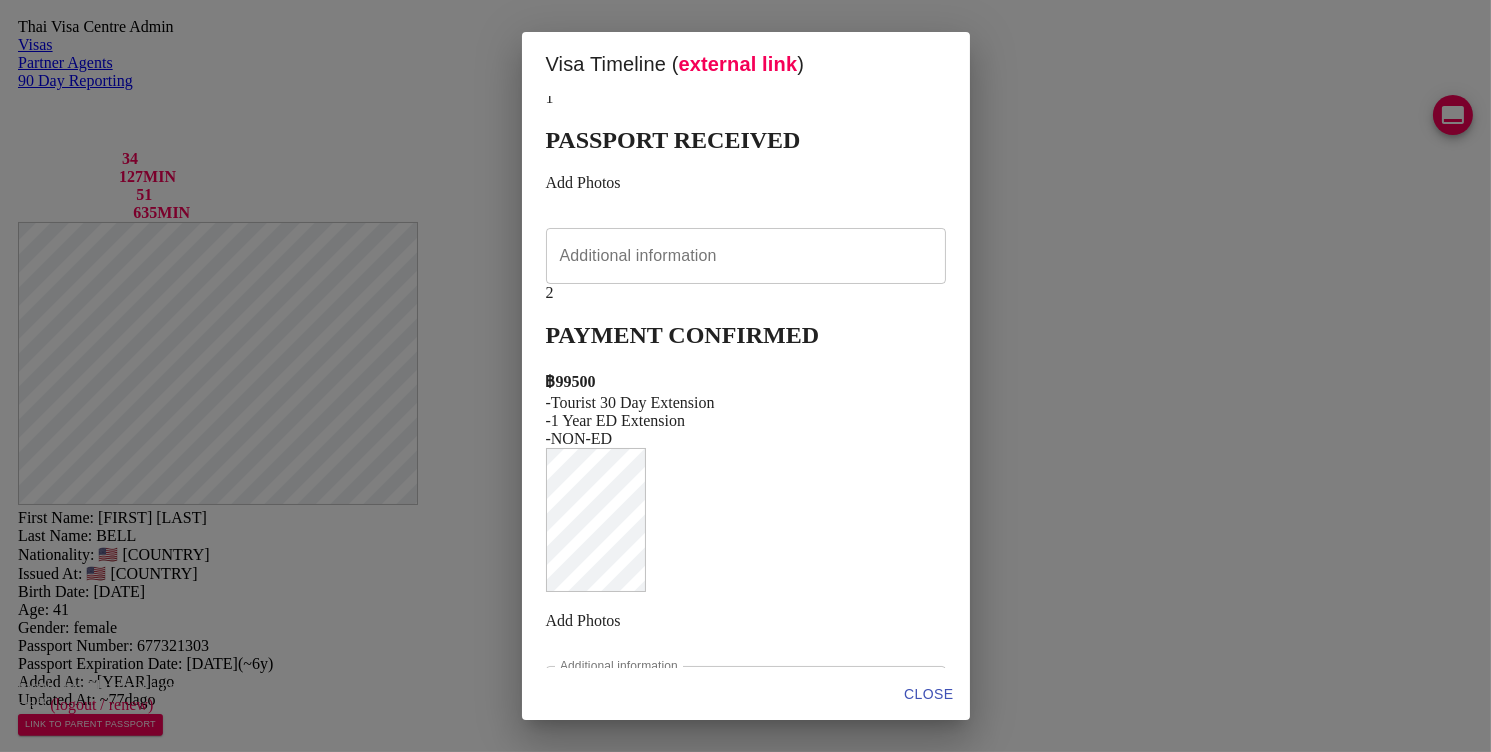 scroll, scrollTop: 43, scrollLeft: 0, axis: vertical 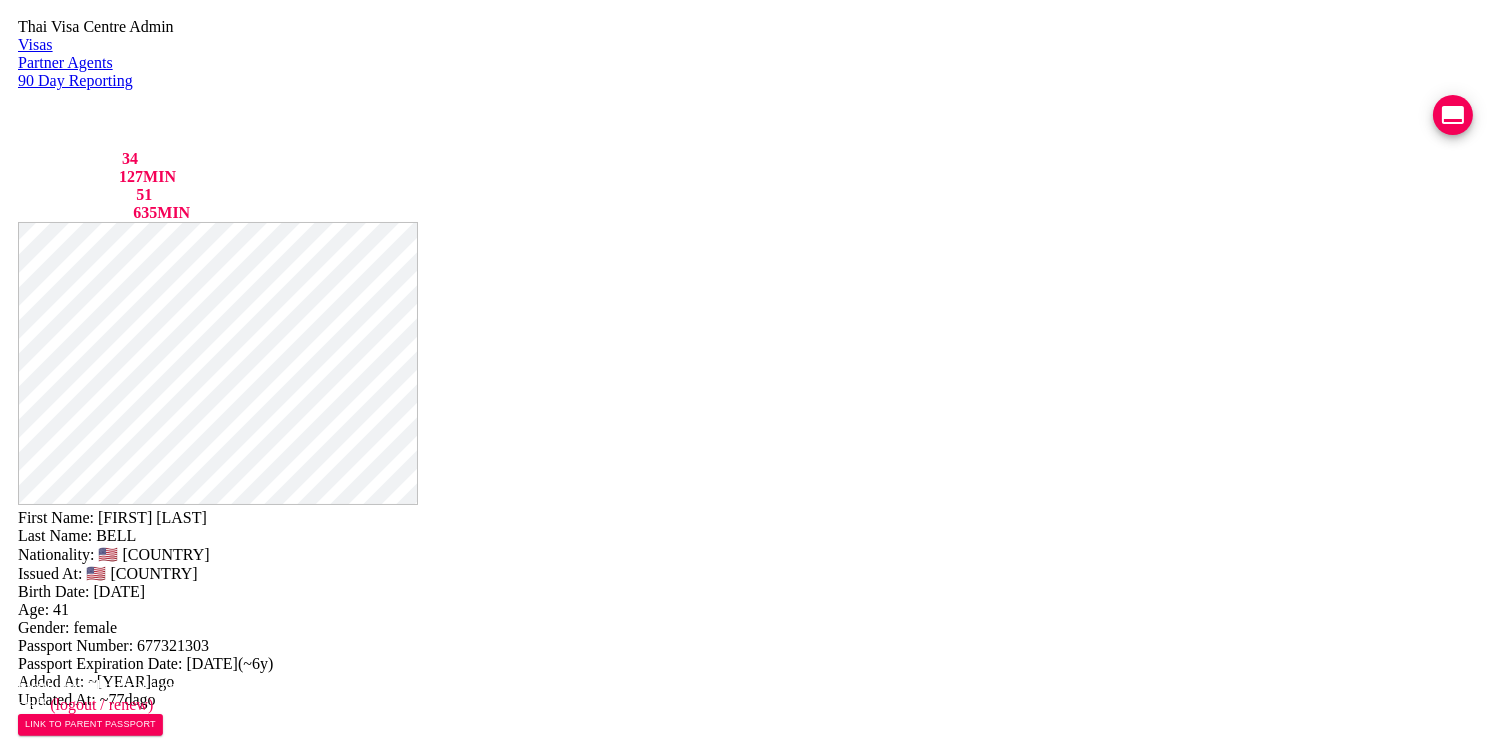 click on "VIEW [TIMELINE]" at bounding box center (153, 1852) 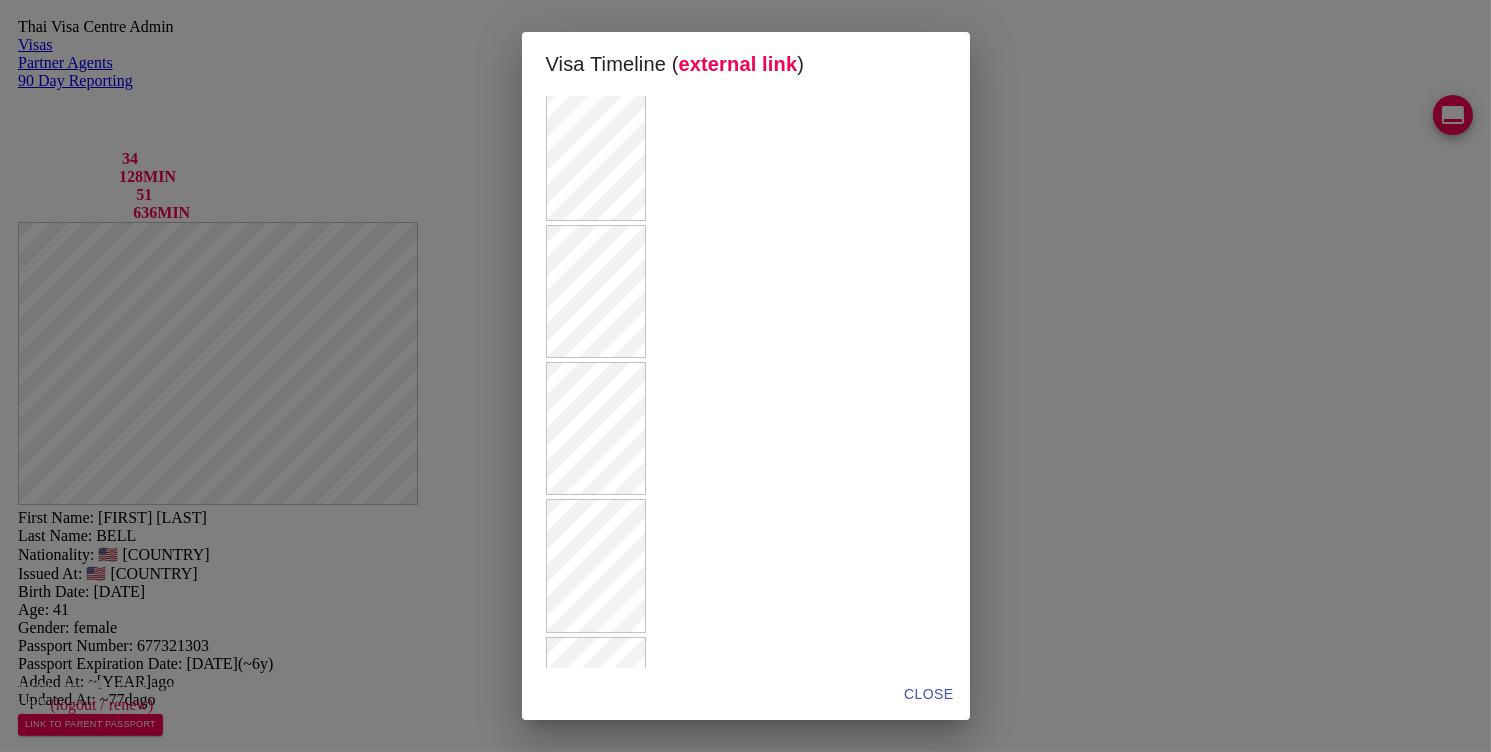 scroll, scrollTop: 791, scrollLeft: 0, axis: vertical 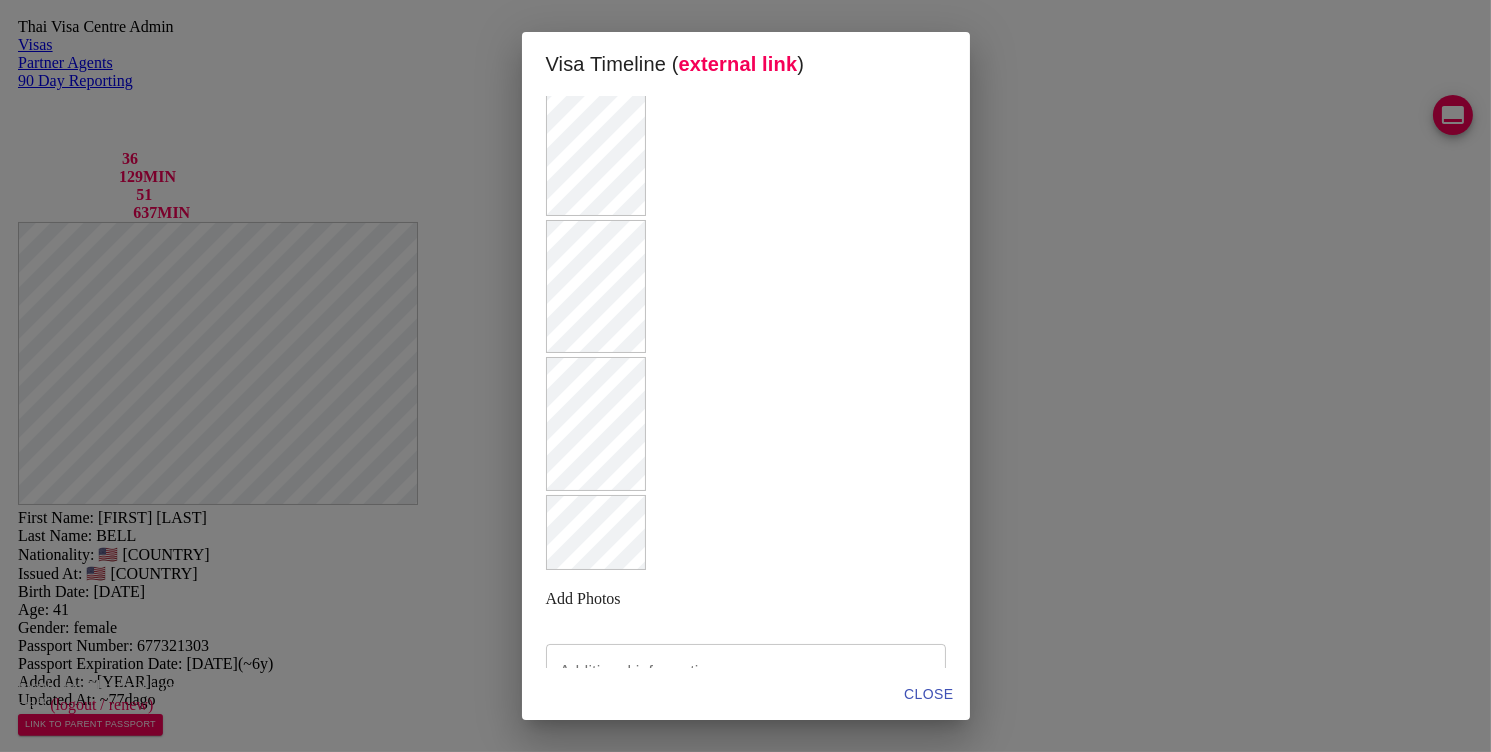 click on "CLOSE" at bounding box center (928, 694) 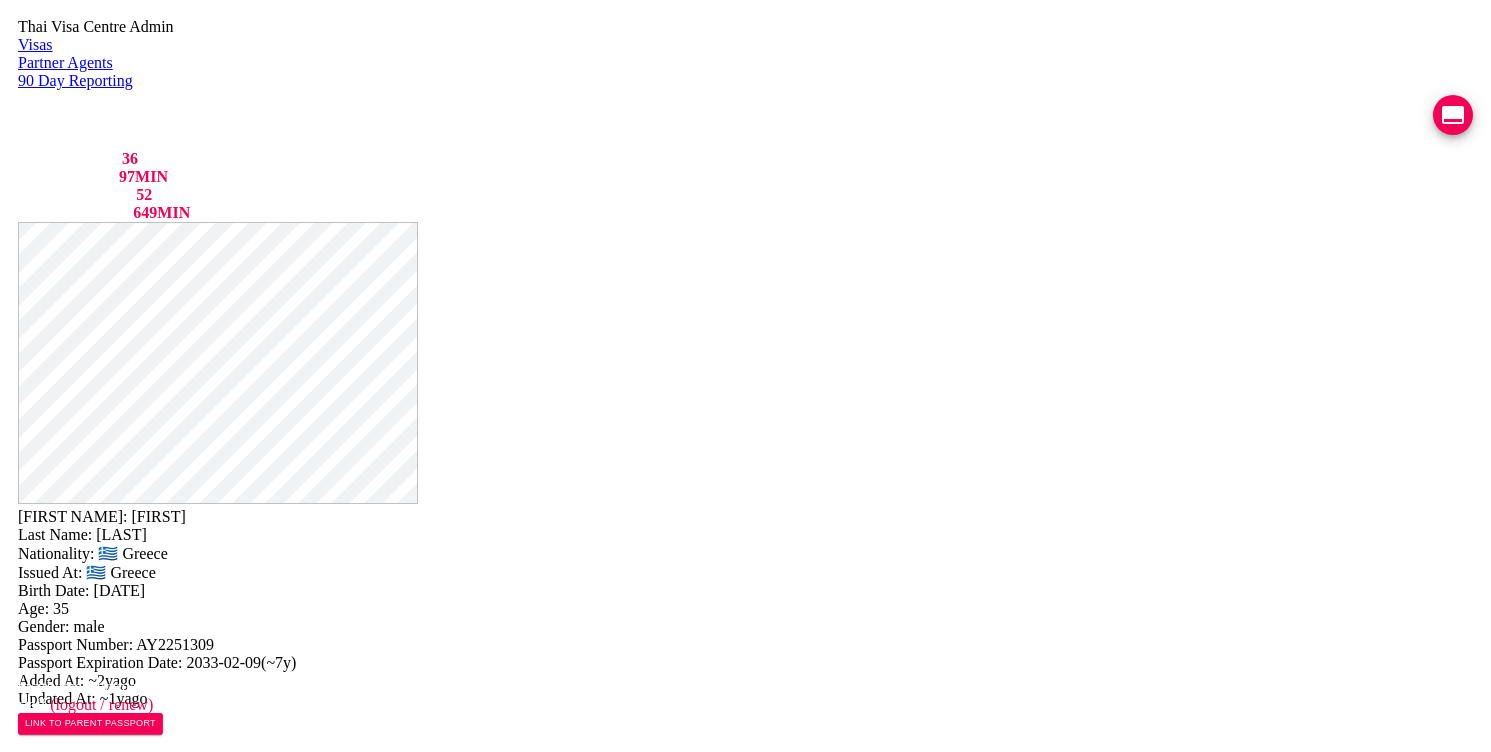 scroll, scrollTop: 0, scrollLeft: 0, axis: both 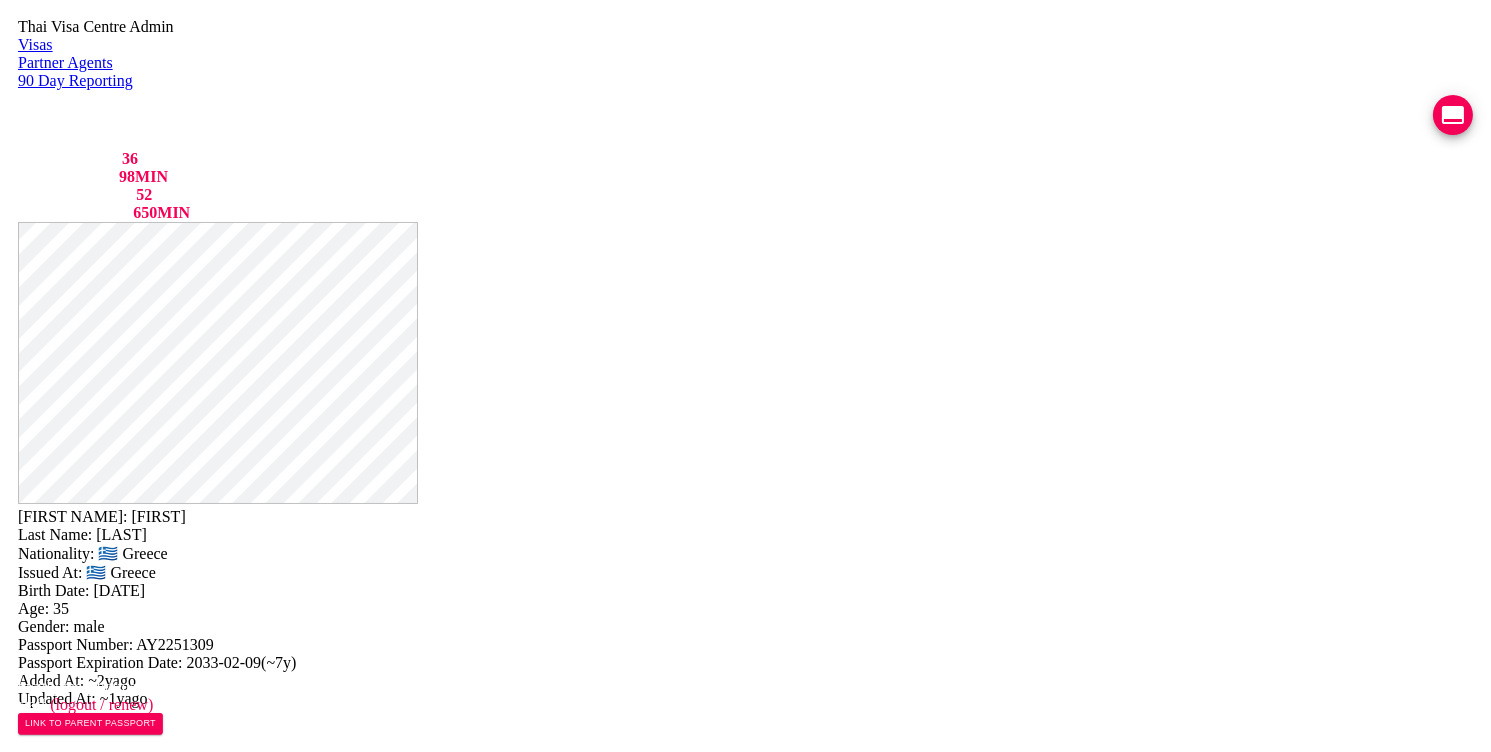 click on "VIEW TIMELINE" at bounding box center [153, 1844] 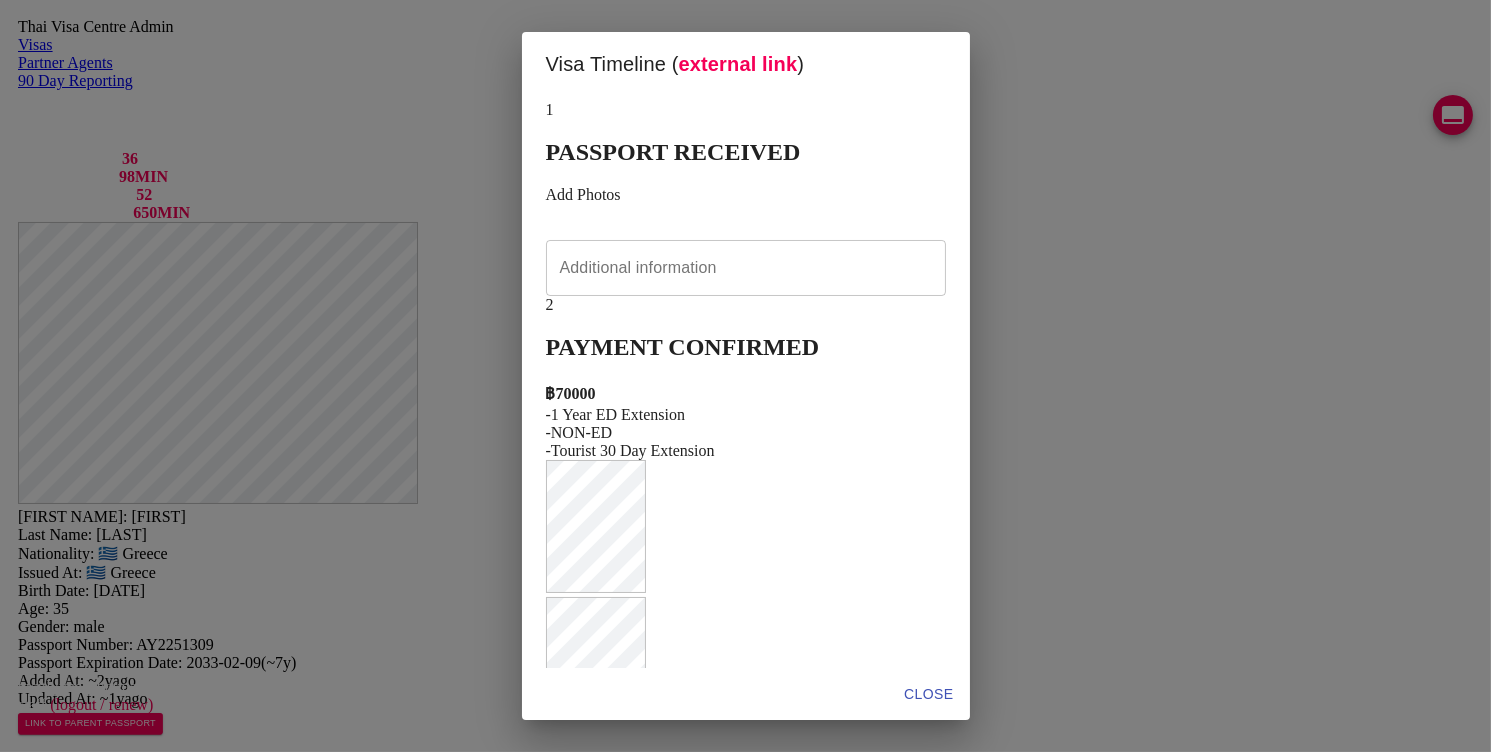 scroll, scrollTop: 4, scrollLeft: 0, axis: vertical 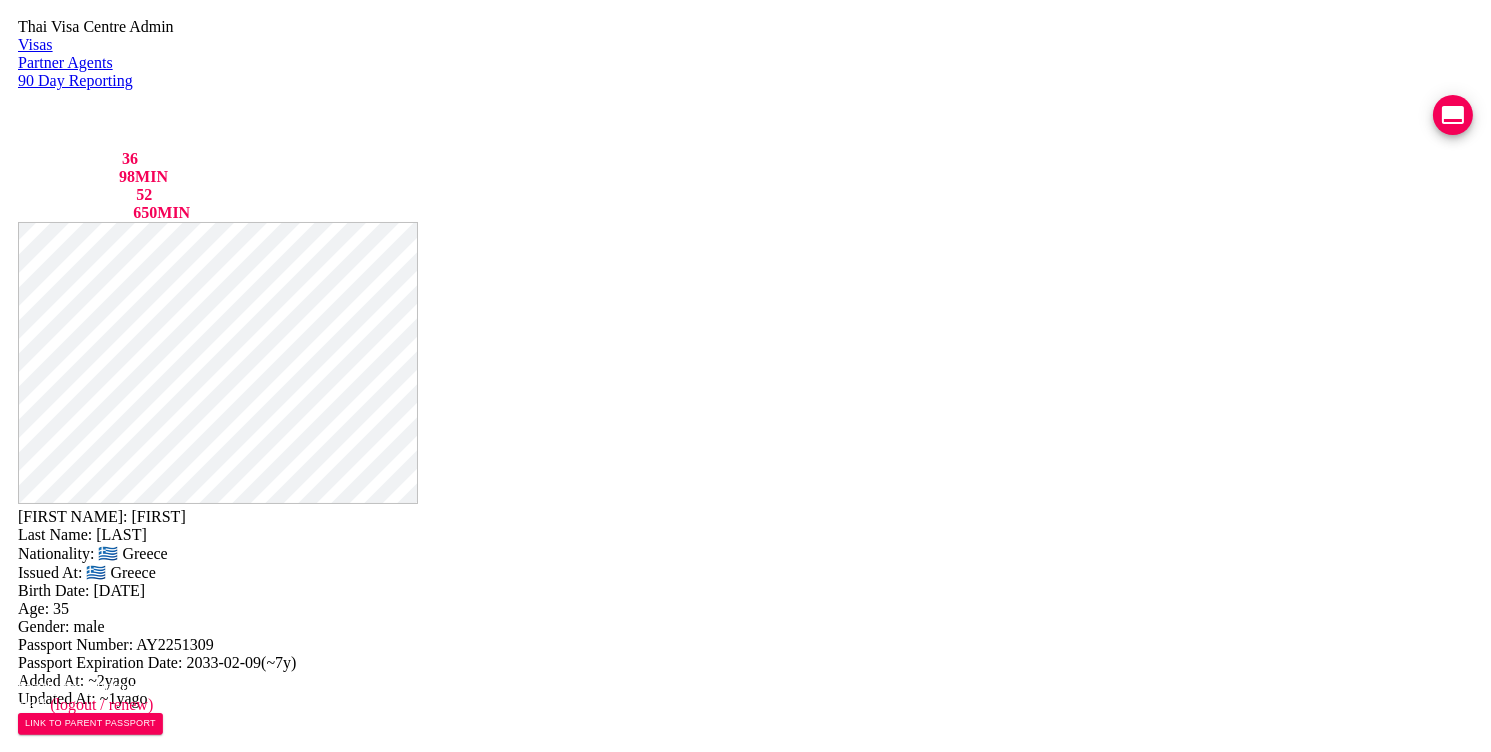 click on "VIEW TIMELINE" at bounding box center (153, 1844) 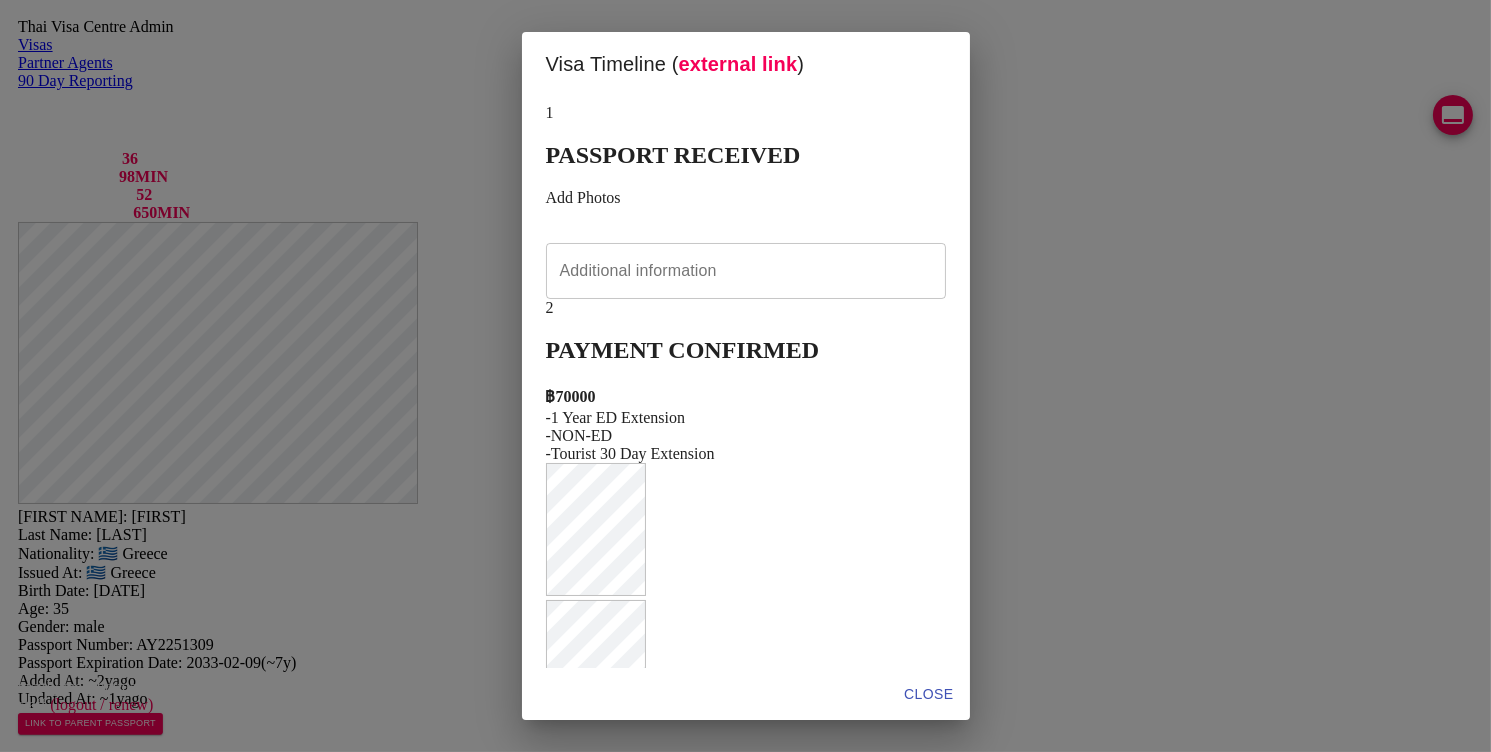 scroll, scrollTop: 465, scrollLeft: 0, axis: vertical 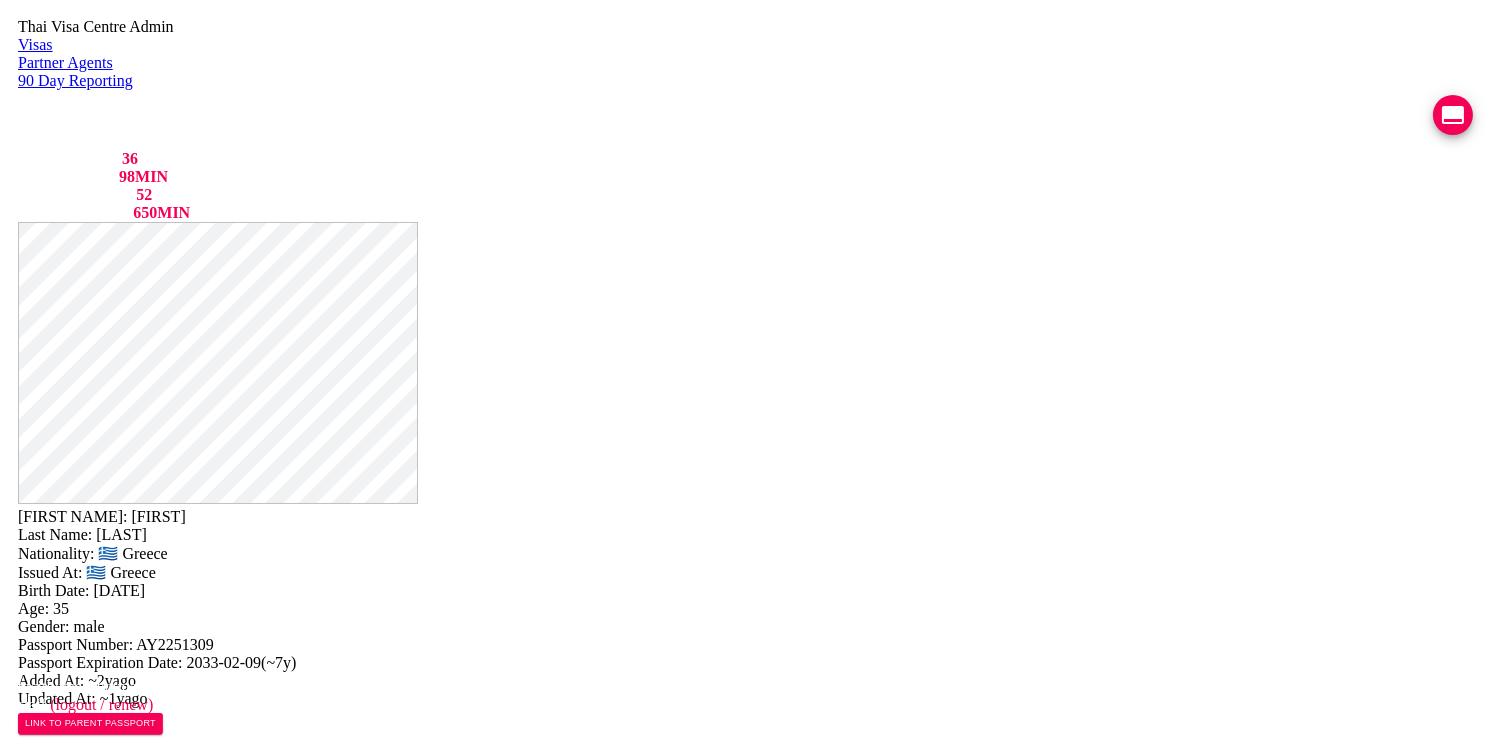 click on "VIEW TIMELINE" at bounding box center [153, 1926] 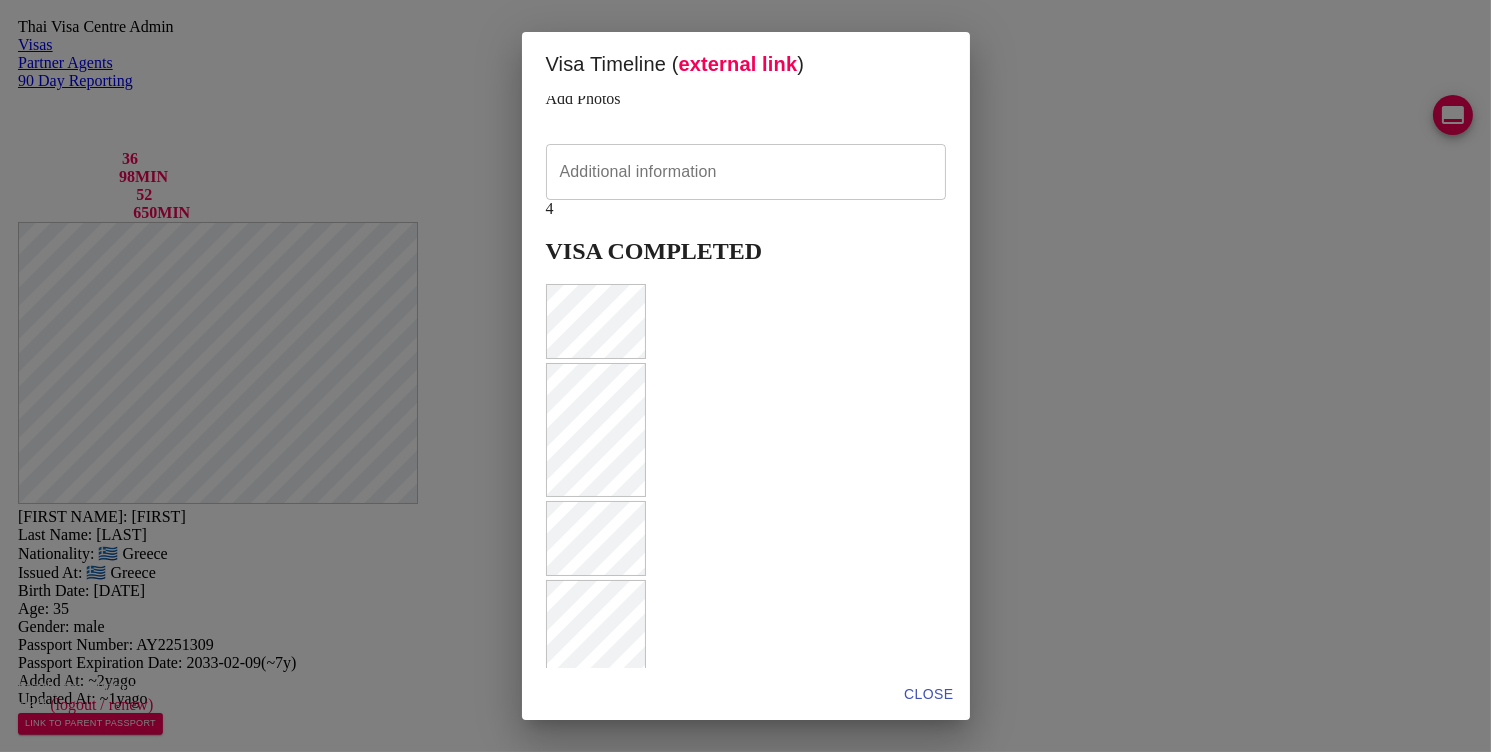 scroll, scrollTop: 954, scrollLeft: 0, axis: vertical 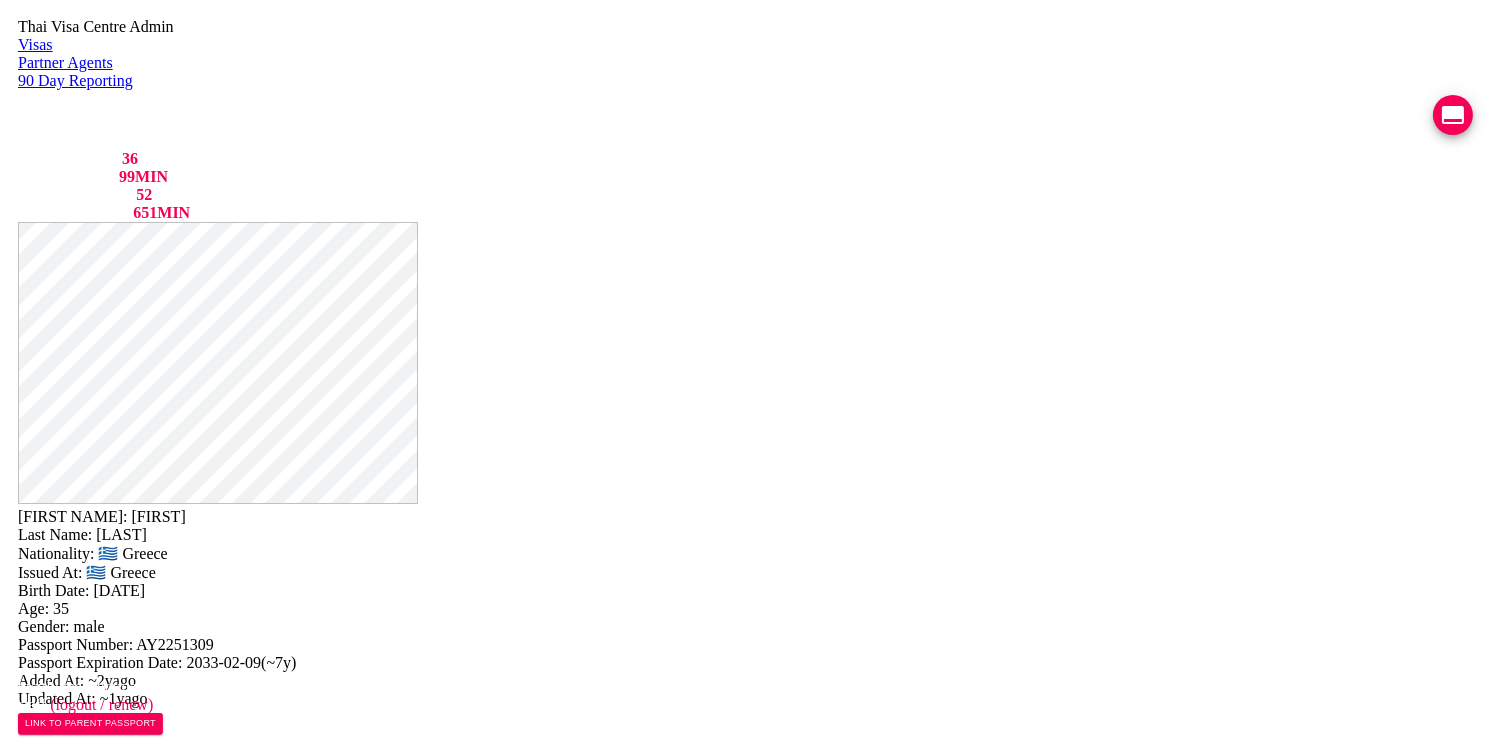 click on "VIEW TIMELINE" at bounding box center [153, 1844] 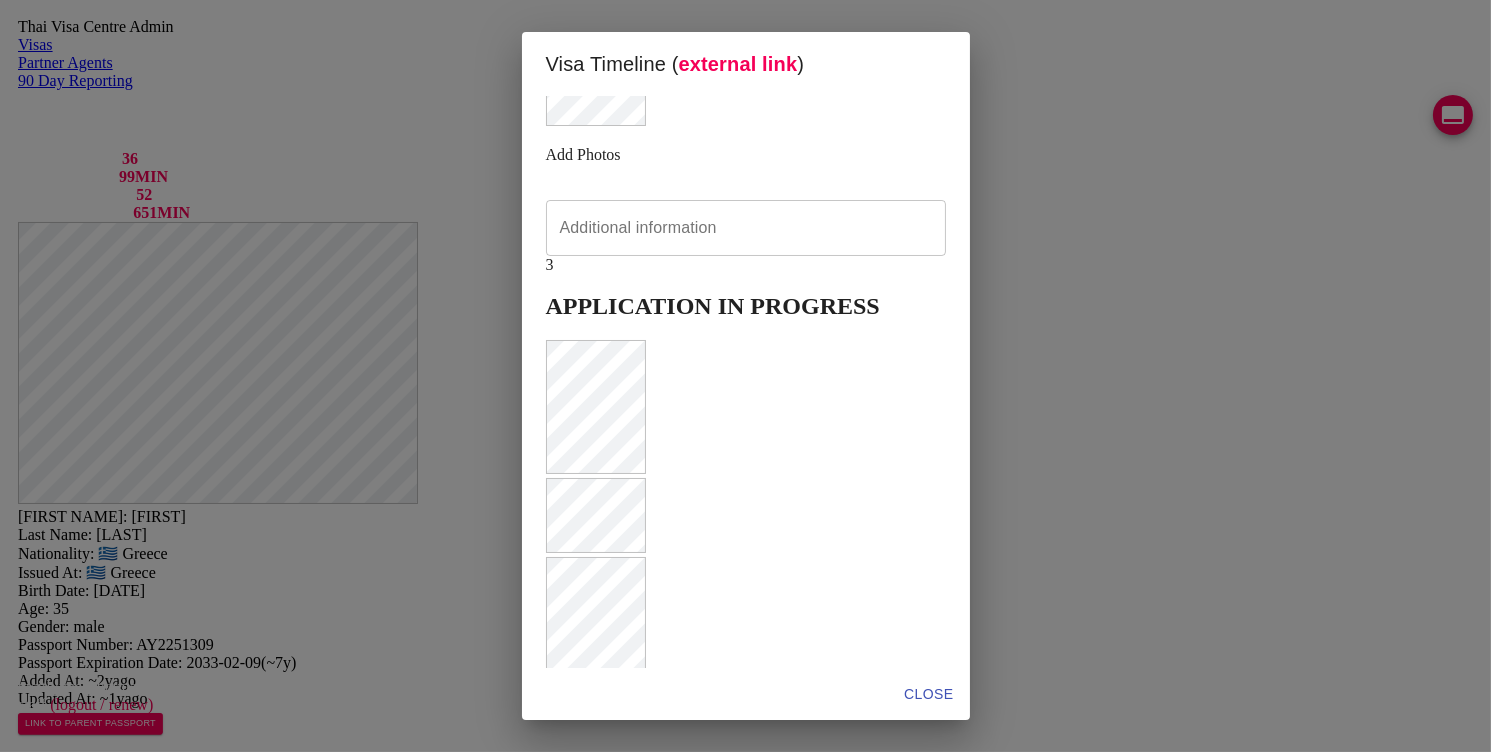 scroll, scrollTop: 688, scrollLeft: 0, axis: vertical 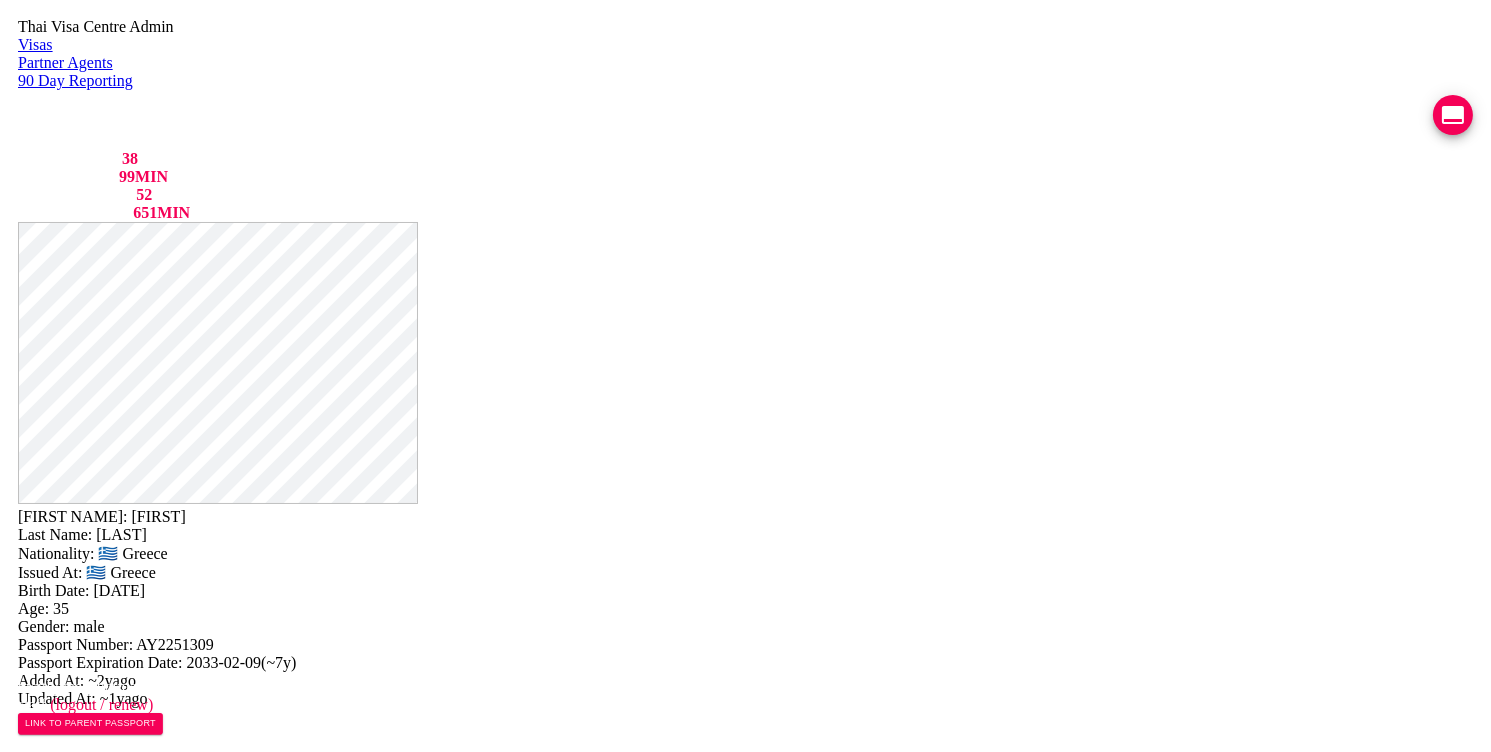 click on "( 5 )  PASSPORT READY FOR RETURN VIEW TIMELINE created  10-04-2023 issued  19-05-2023 expires  23-04-2024" at bounding box center (153, 1929) 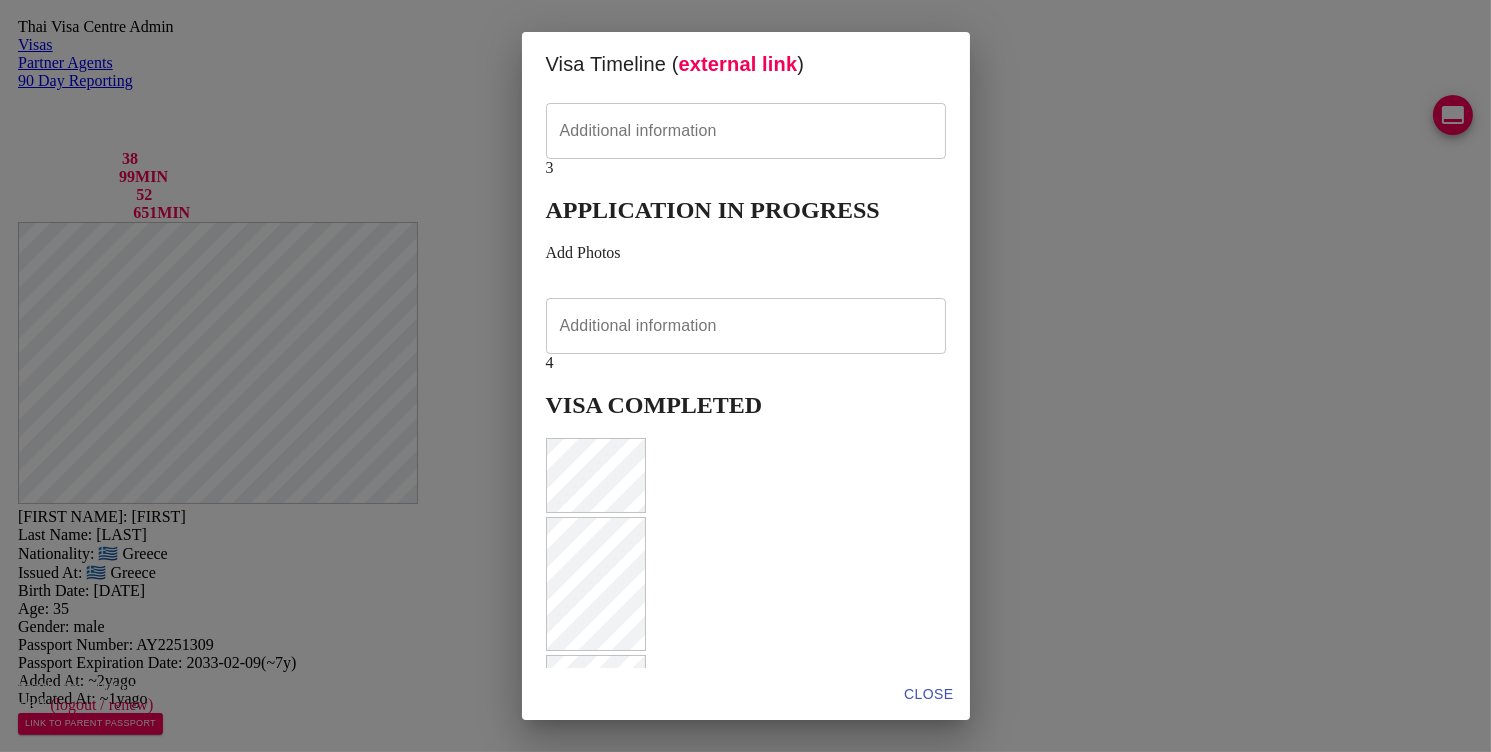 scroll, scrollTop: 759, scrollLeft: 0, axis: vertical 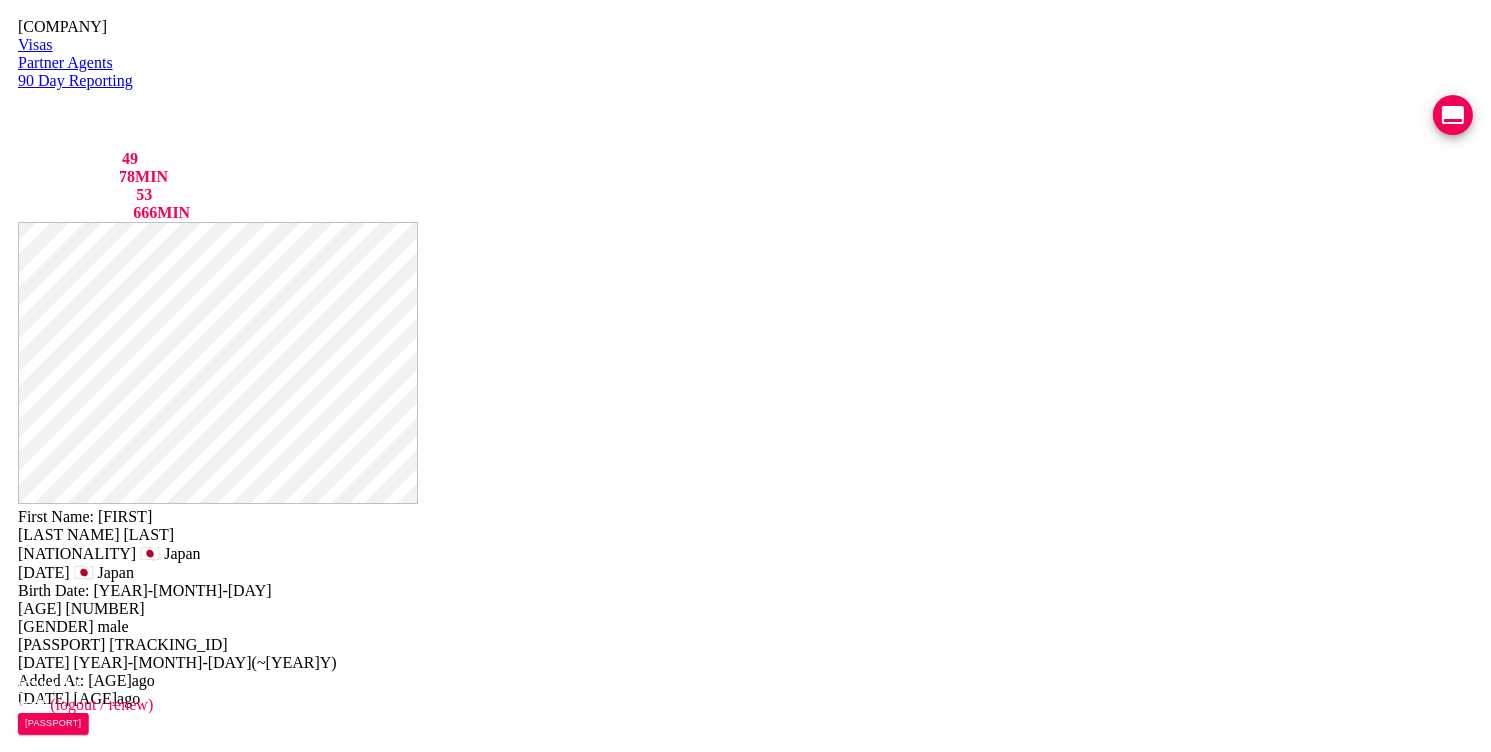 drag, startPoint x: 786, startPoint y: 364, endPoint x: 938, endPoint y: 362, distance: 152.01315 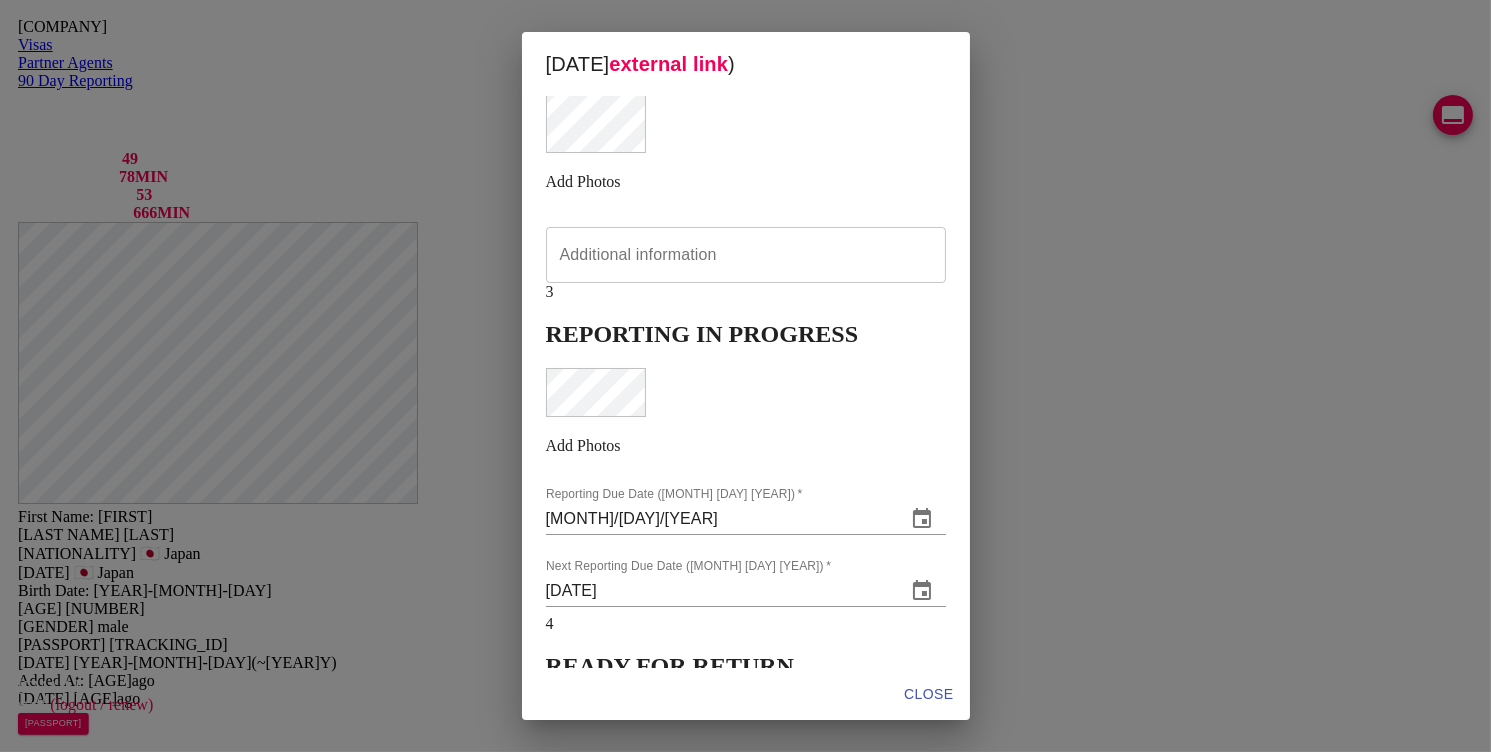 scroll, scrollTop: 540, scrollLeft: 0, axis: vertical 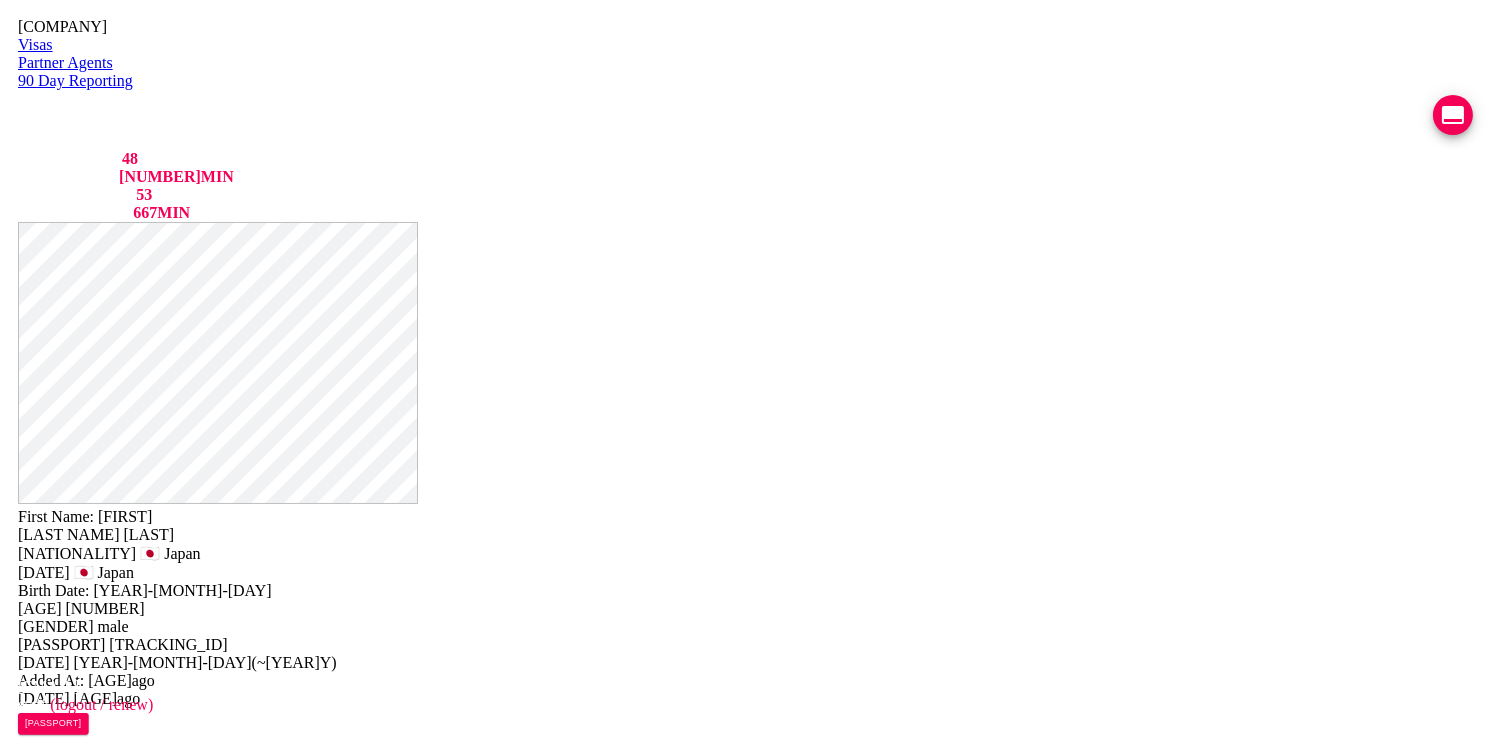 click on "COMPLETED" at bounding box center (126, 1961) 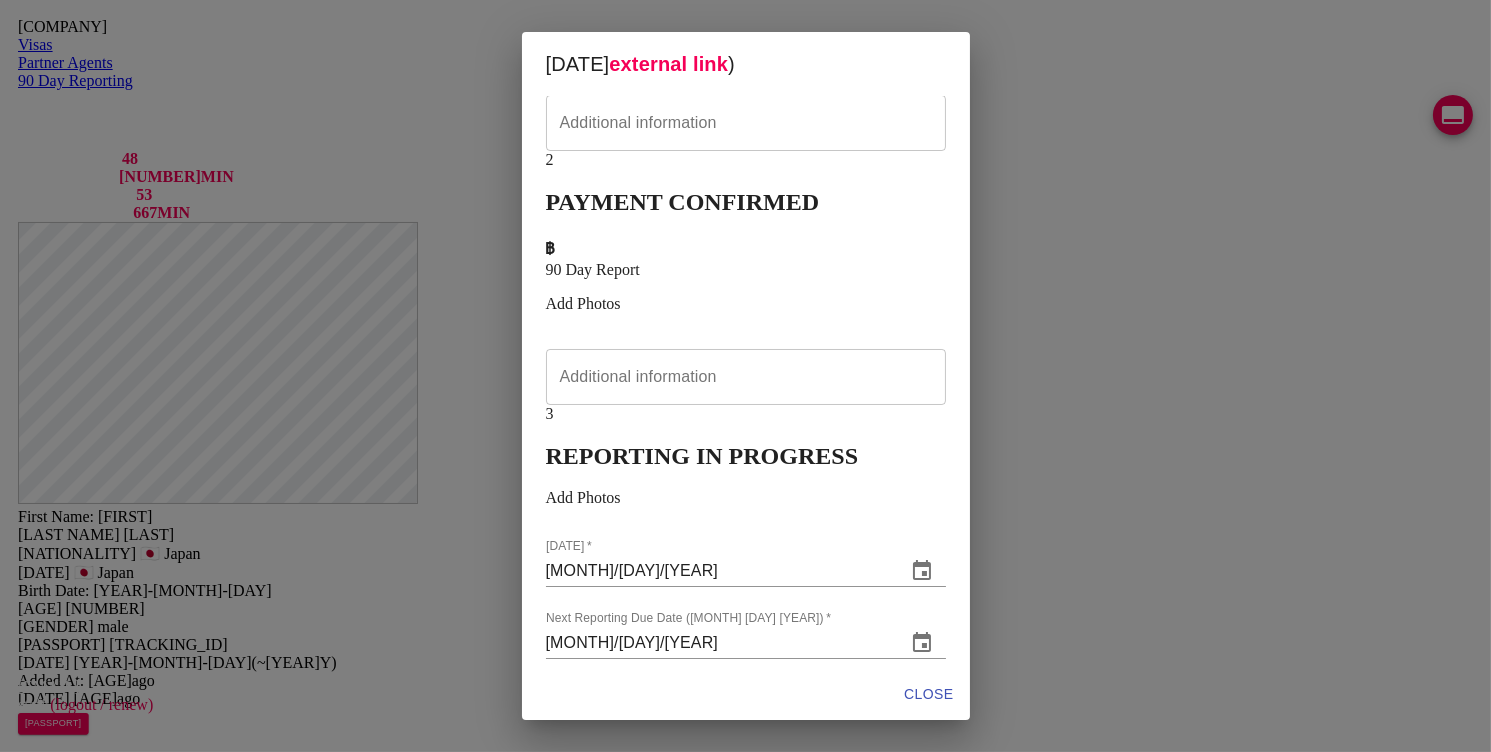 scroll, scrollTop: 0, scrollLeft: 0, axis: both 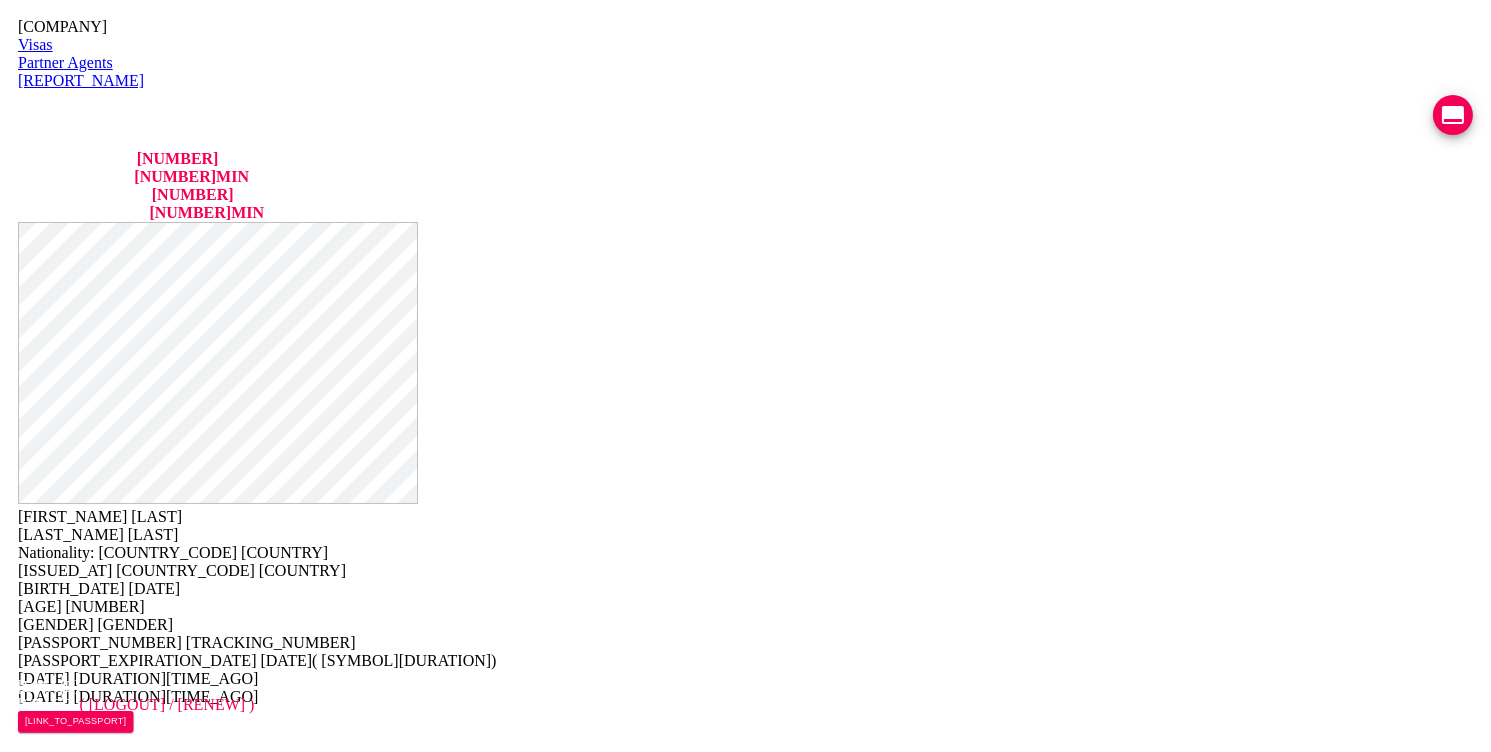 click on "COMPLETED" at bounding box center [112, 1854] 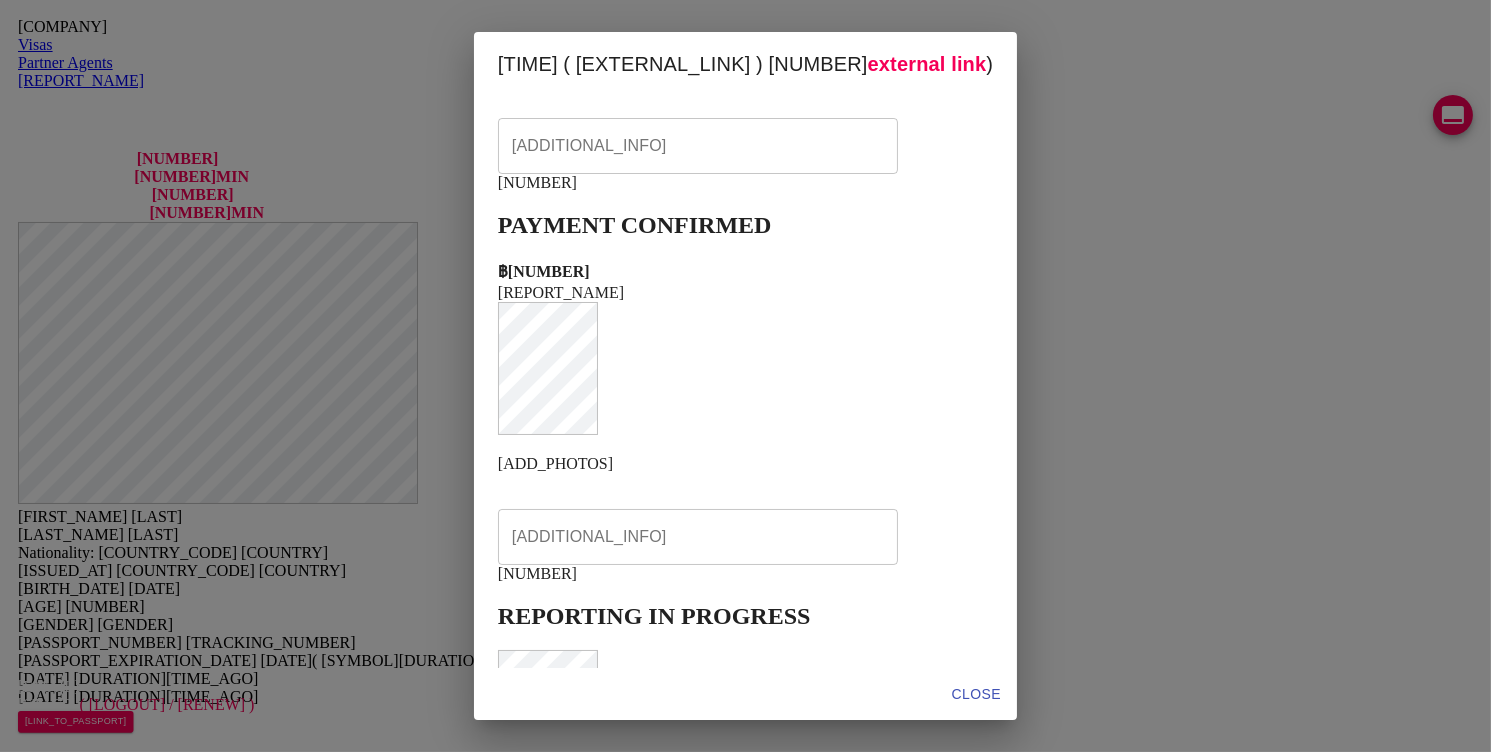 scroll, scrollTop: 481, scrollLeft: 0, axis: vertical 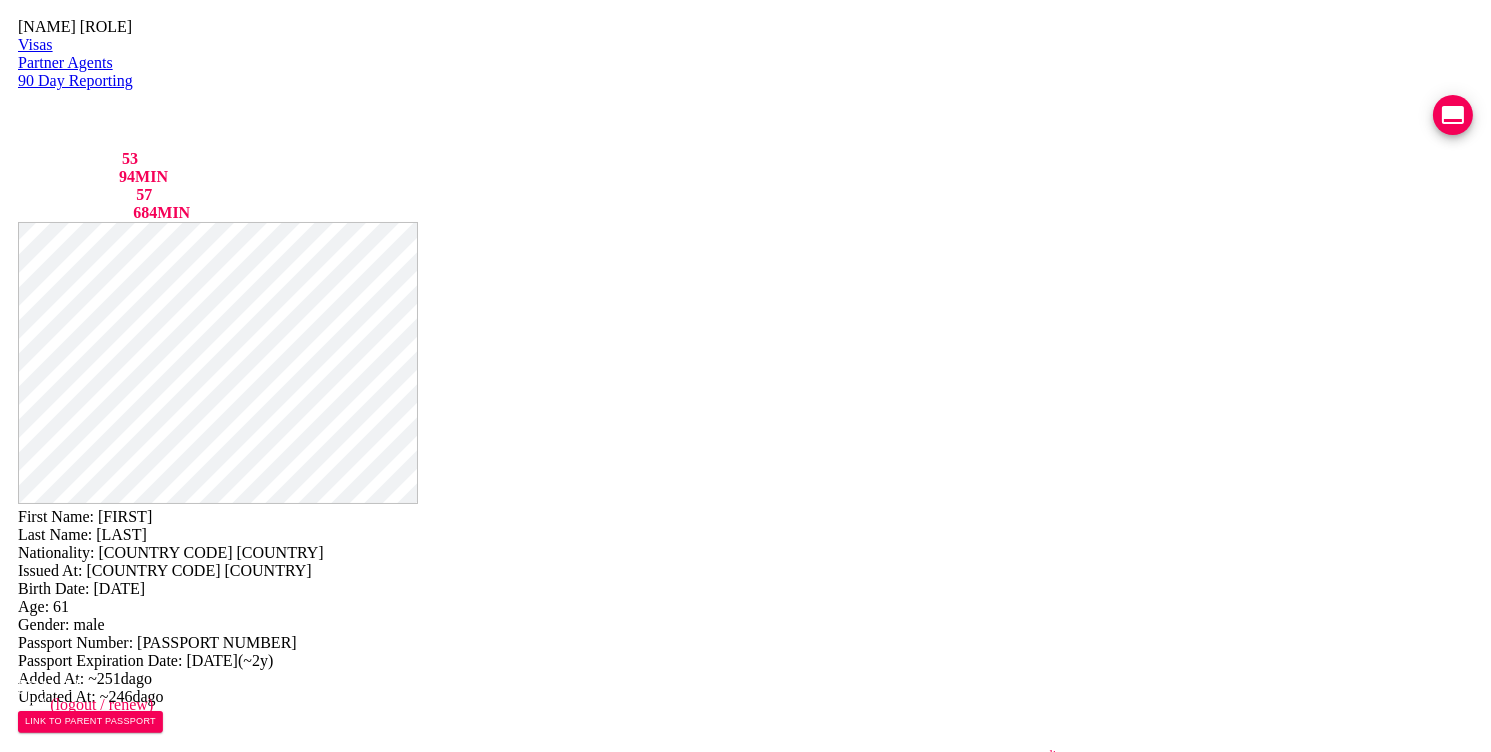 click on "VIEW TIMELINE" at bounding box center [153, 1614] 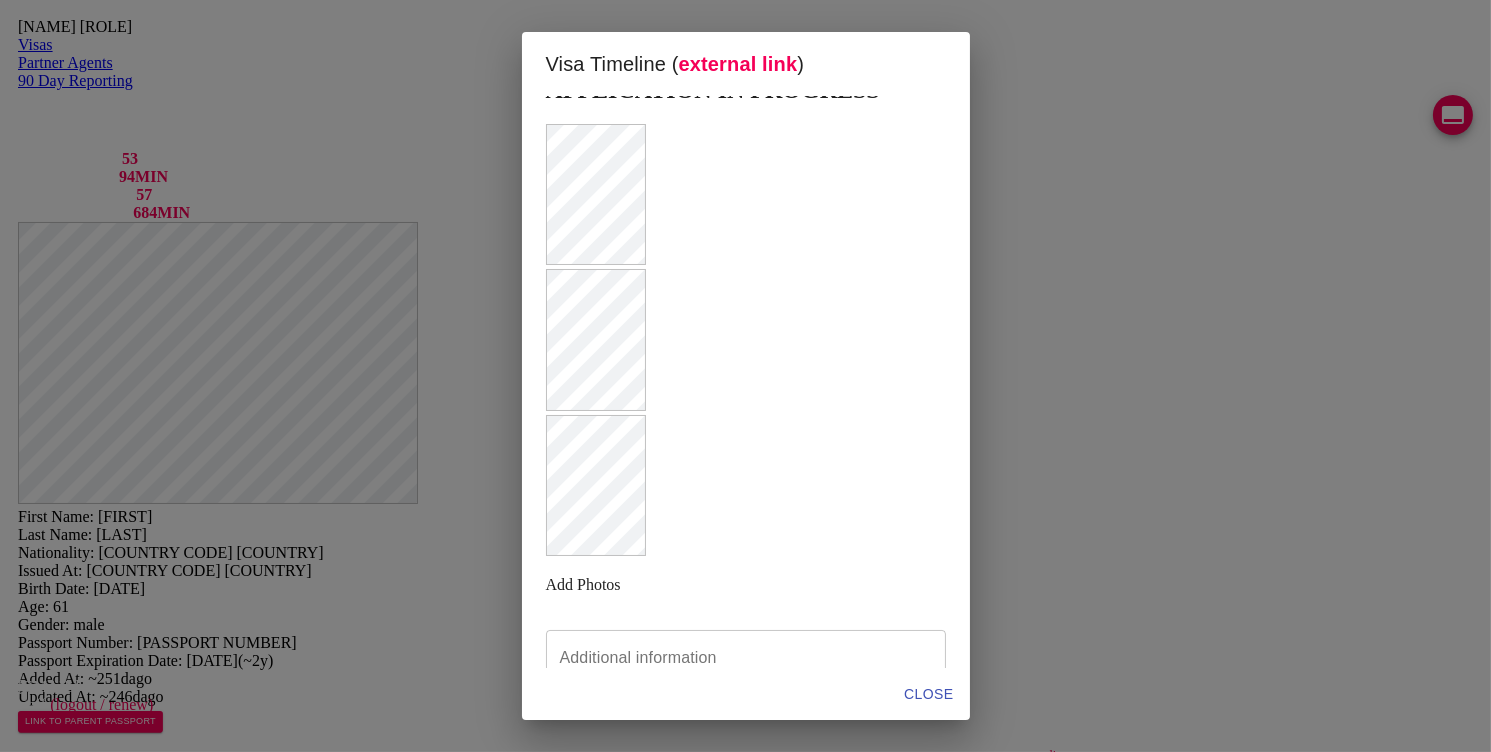 scroll, scrollTop: 1054, scrollLeft: 0, axis: vertical 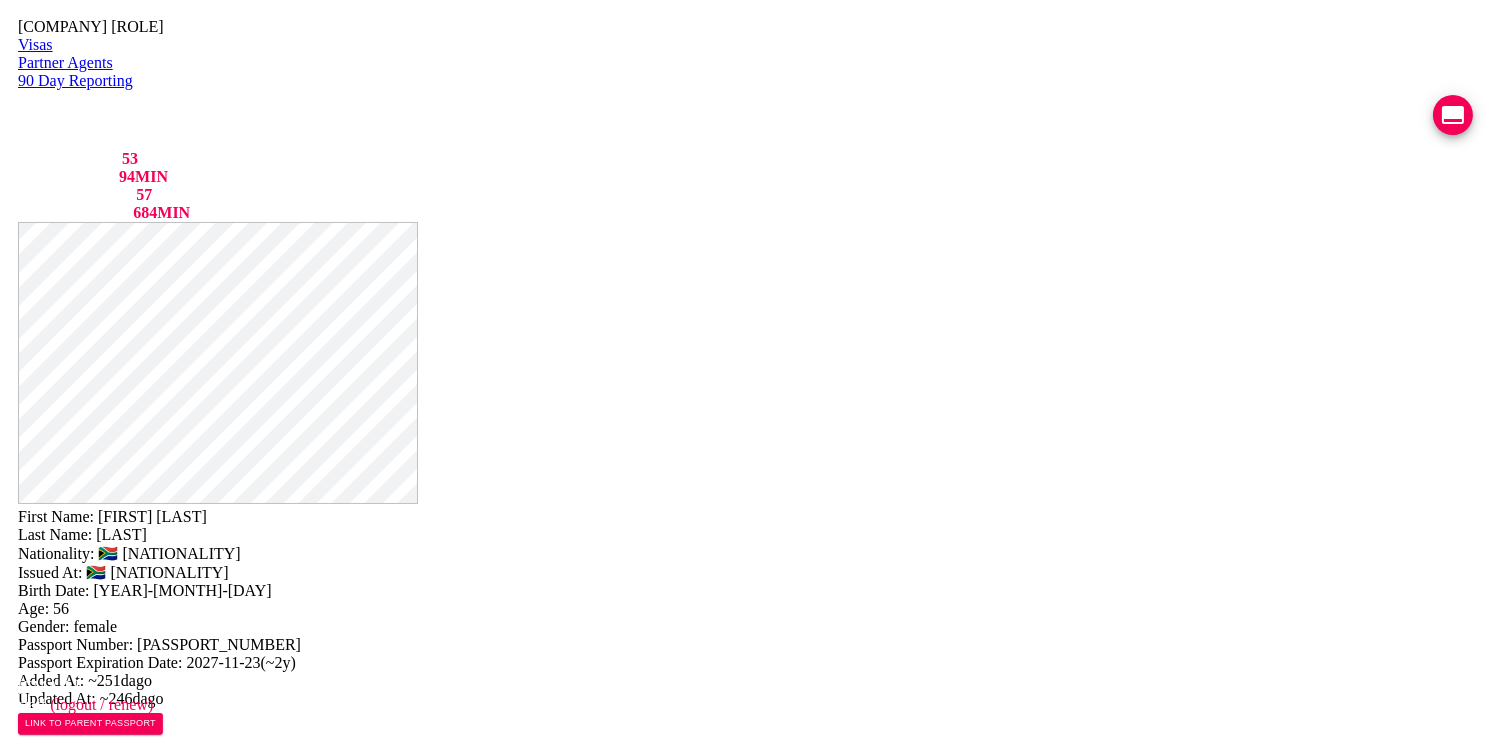 click on "VIEW TIMELINE" at bounding box center (153, 1609) 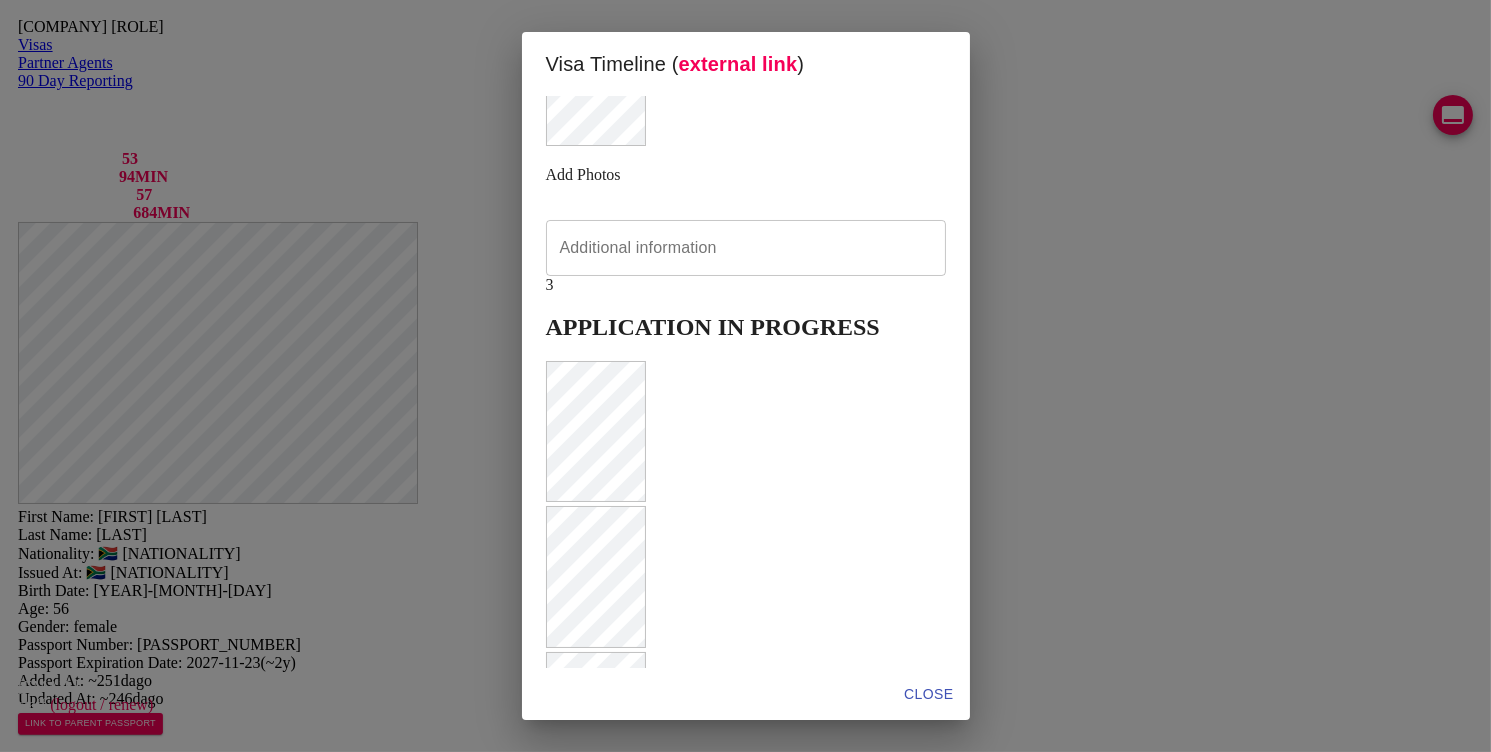 scroll, scrollTop: 946, scrollLeft: 0, axis: vertical 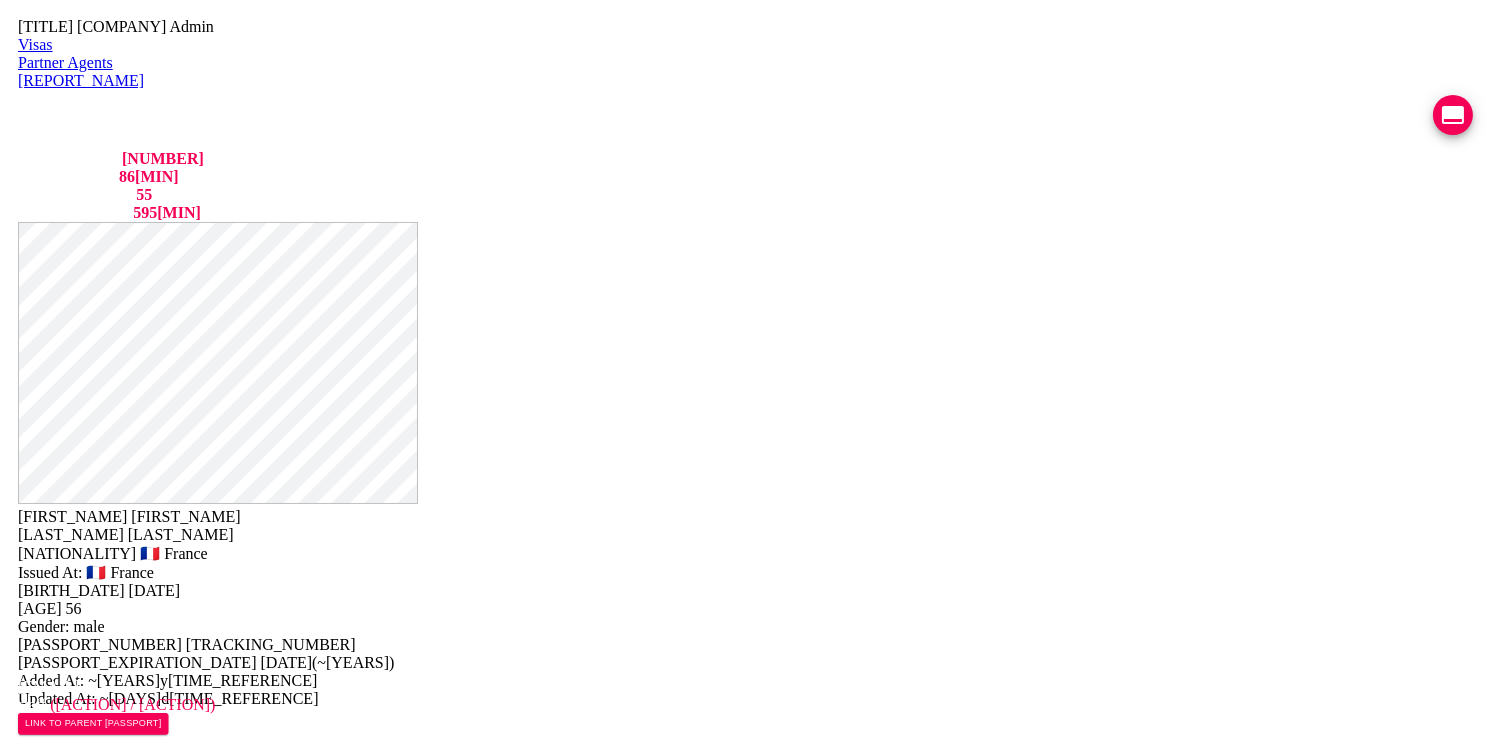 click on "PAYMENT CONFIRMED" at bounding box center (158, 2880) 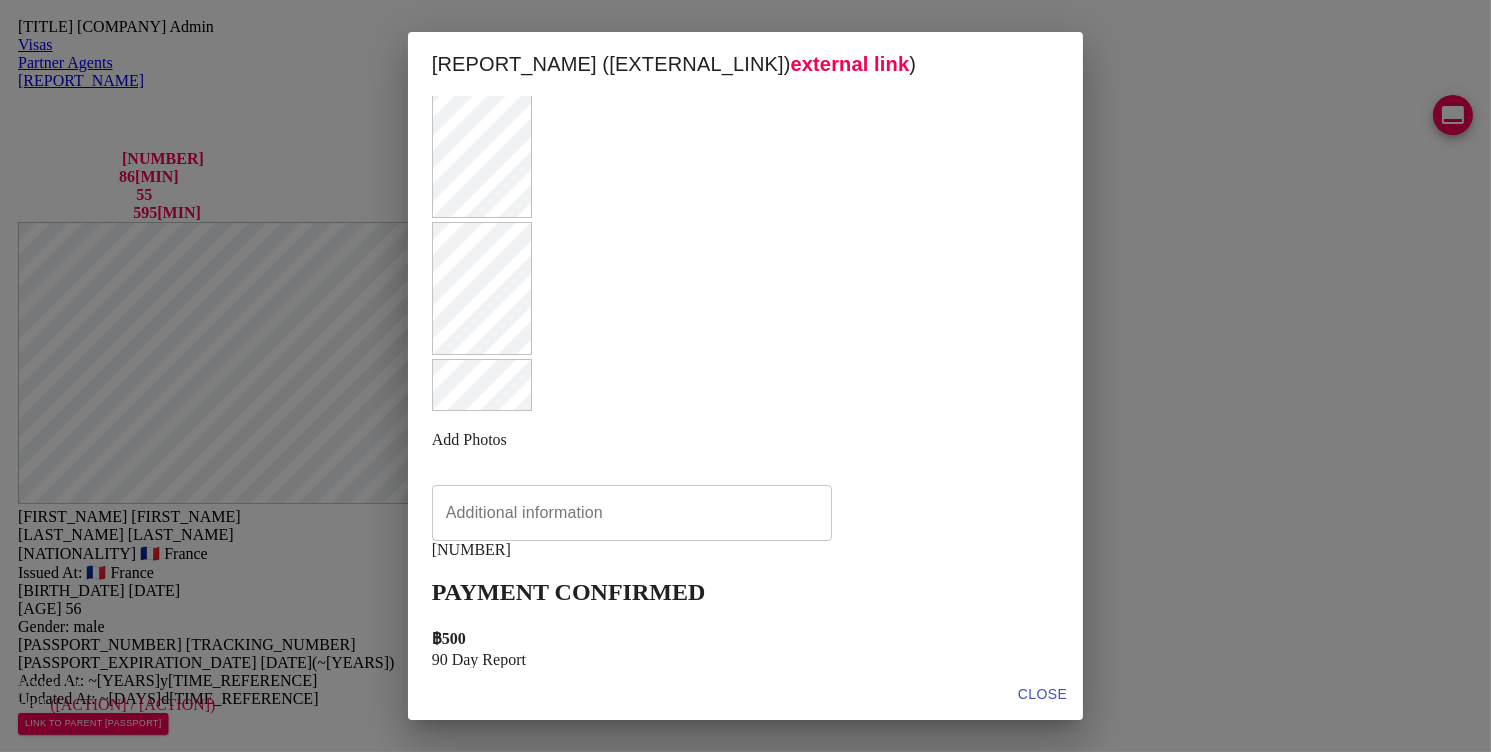 scroll, scrollTop: 0, scrollLeft: 0, axis: both 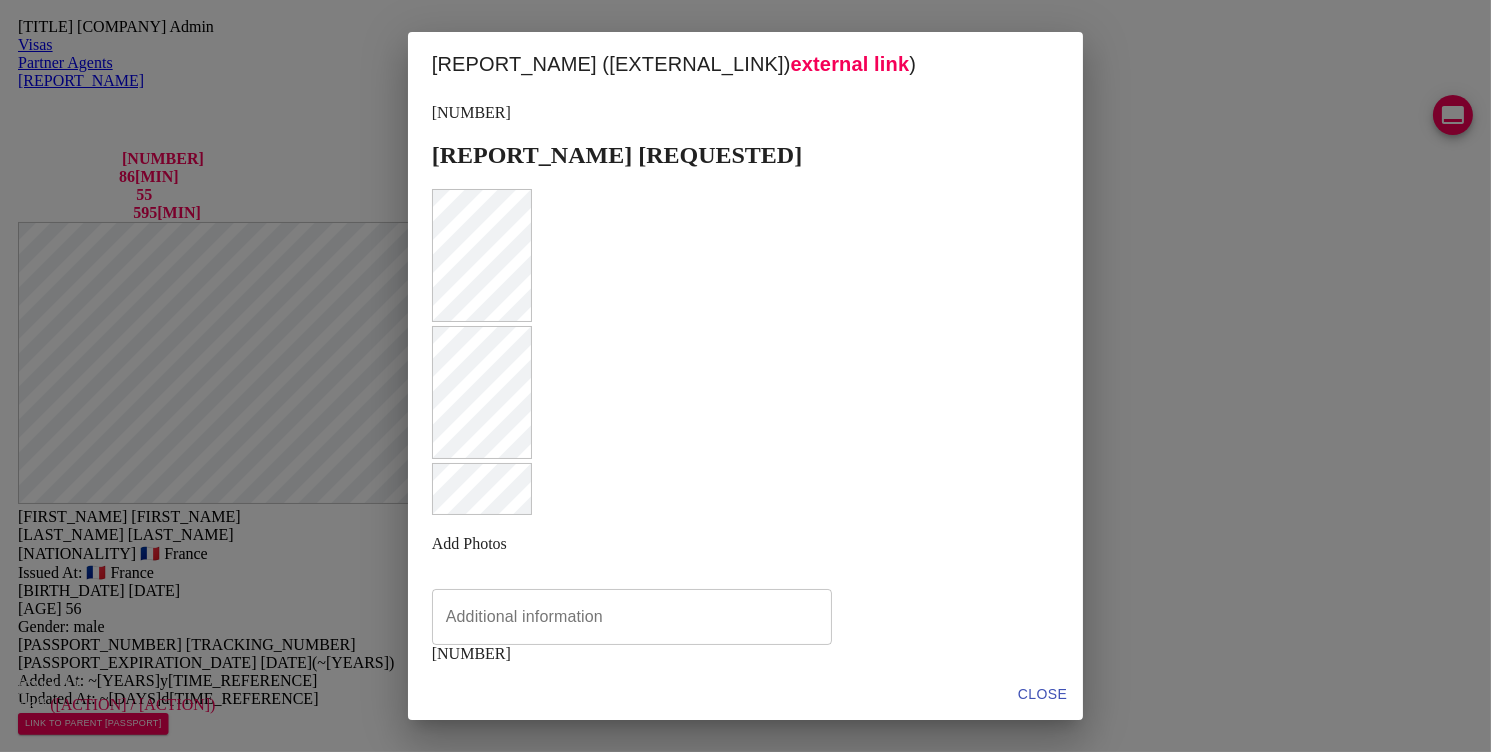 click at bounding box center [746, 394] 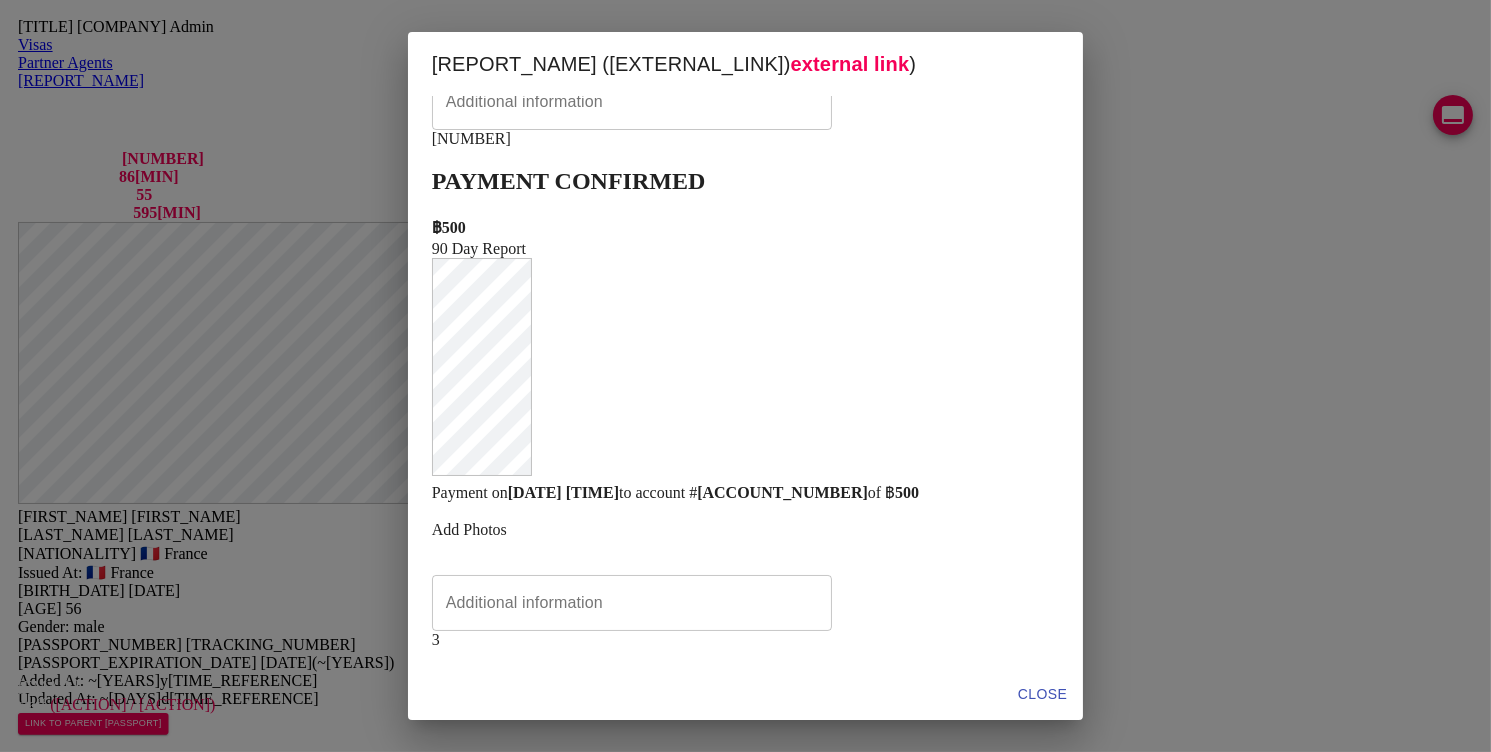 scroll, scrollTop: 469, scrollLeft: 0, axis: vertical 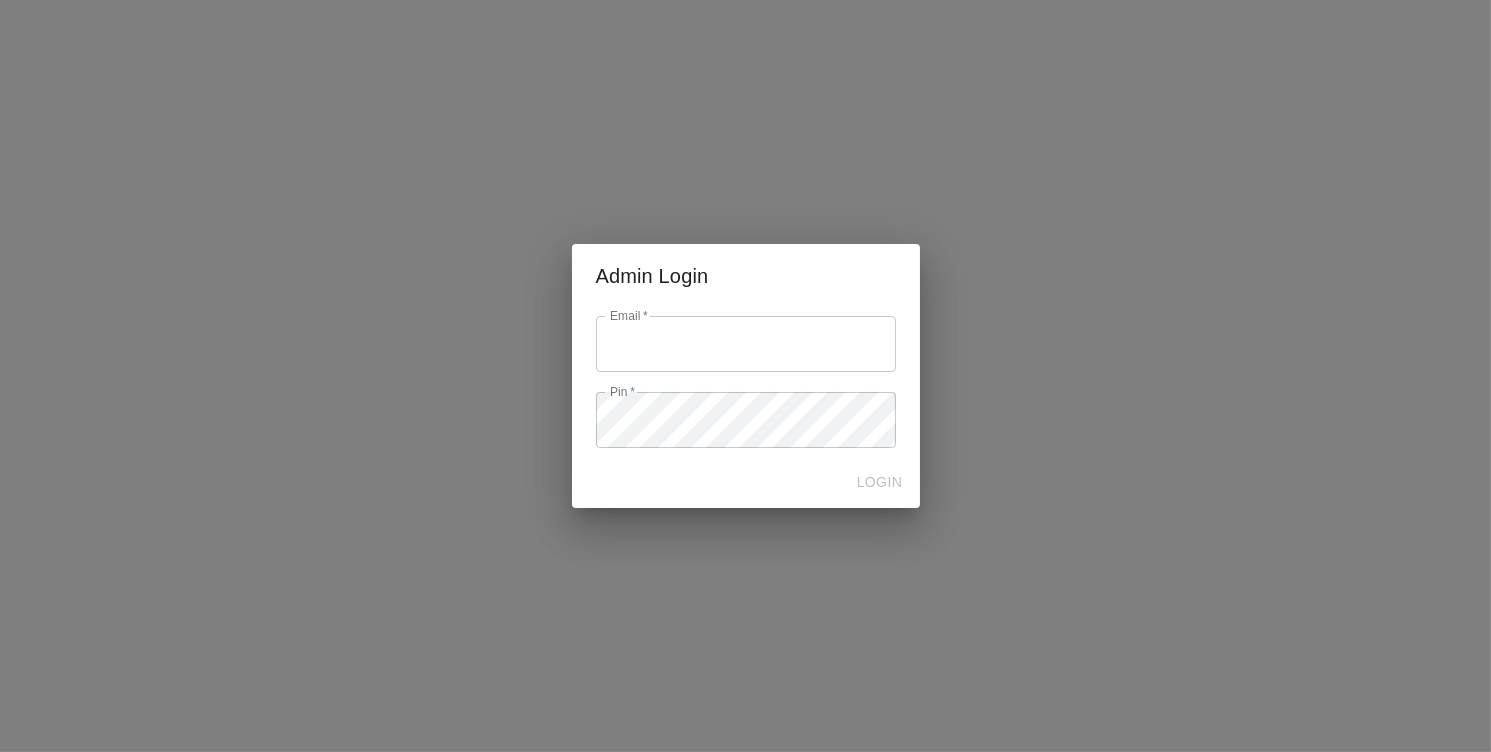 type on "[EMAIL]" 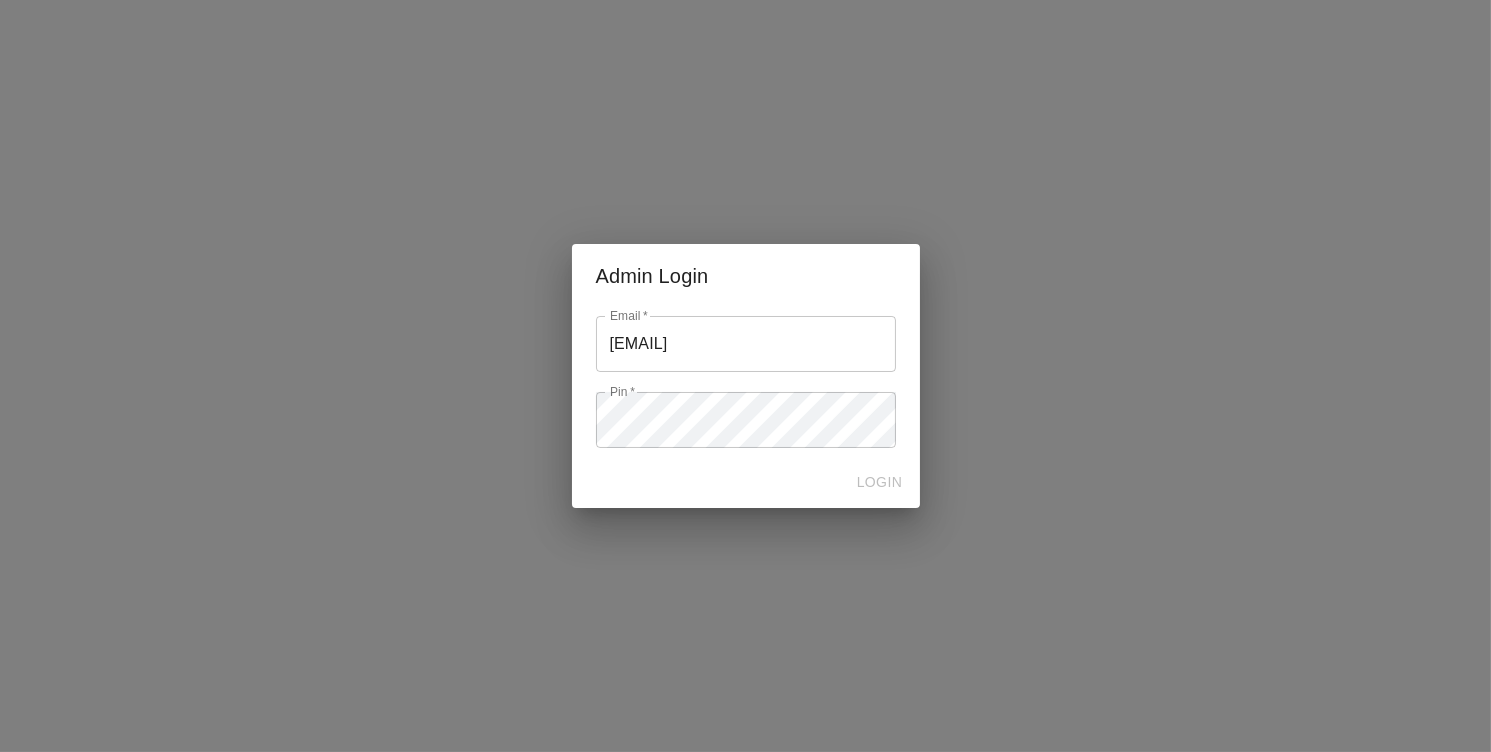 click on "Admin Login Email   * [EMAIL]  * Pin   * Pin  * LOGIN" at bounding box center [745, 376] 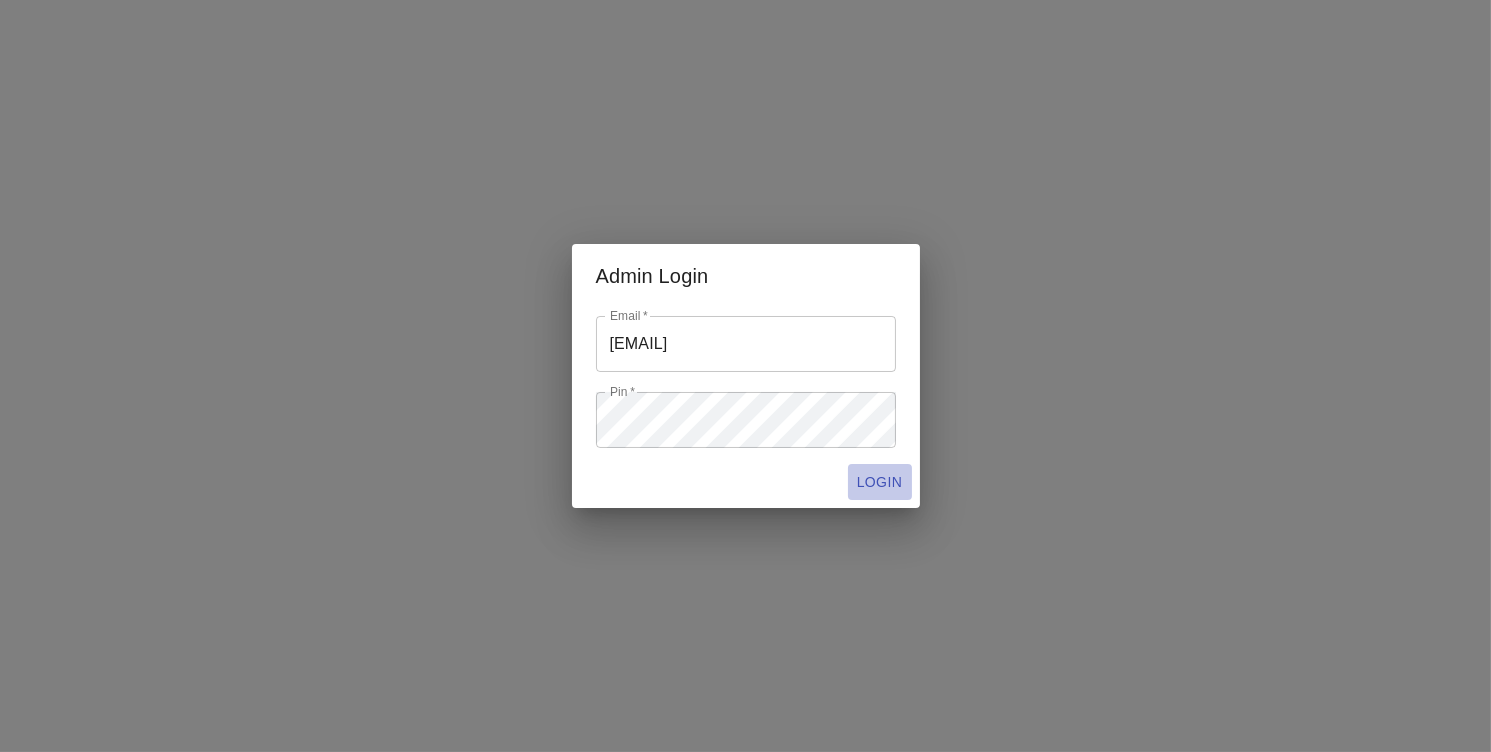 click on "LOGIN" at bounding box center [880, 482] 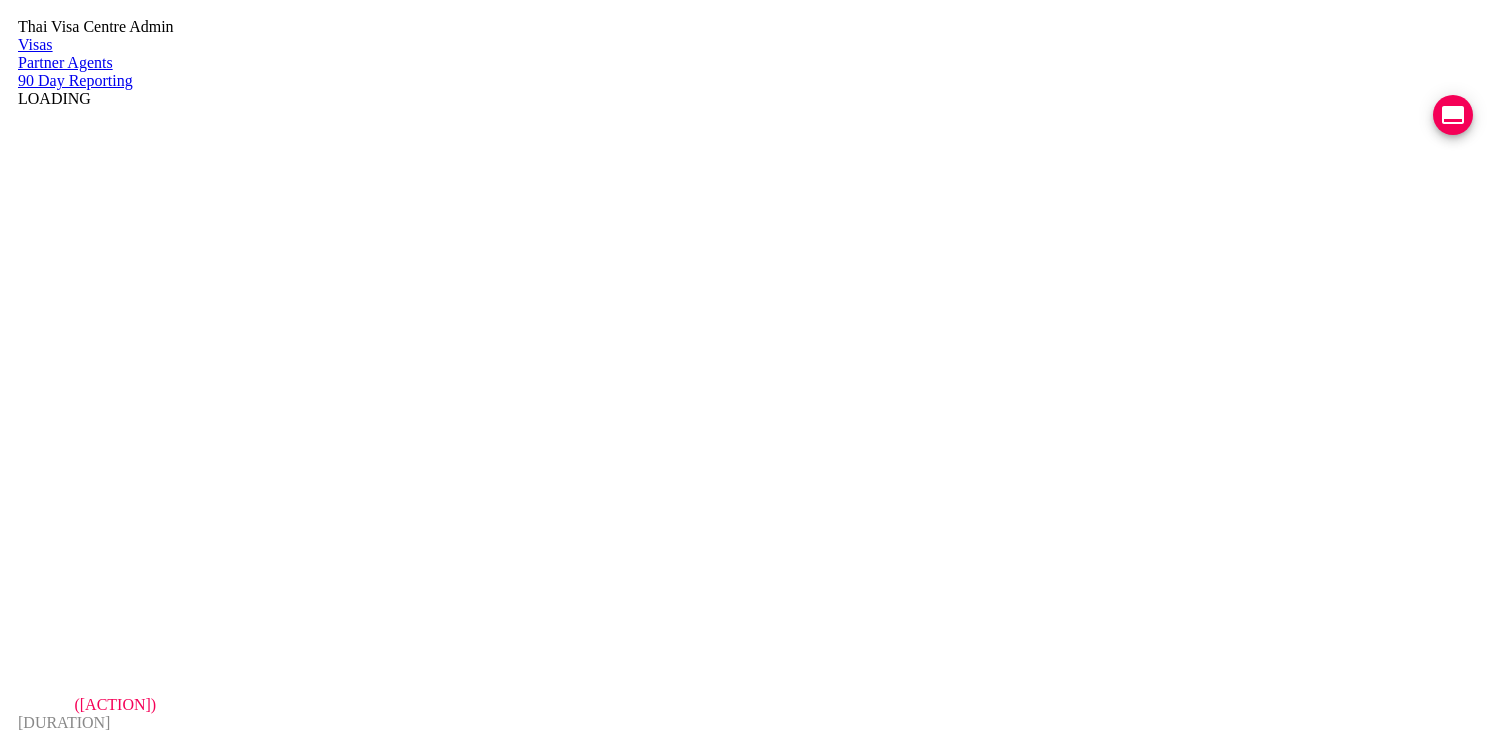 scroll, scrollTop: 0, scrollLeft: 0, axis: both 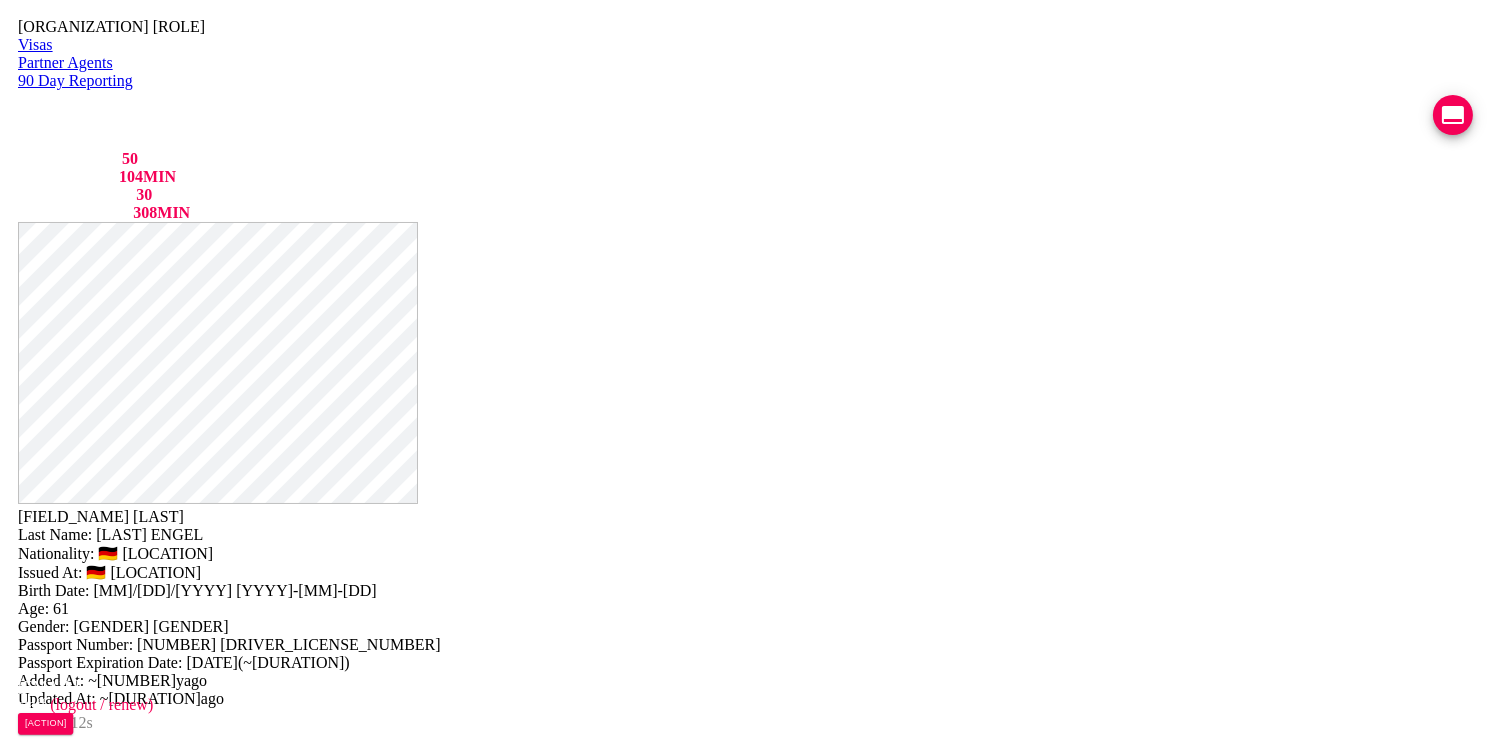 click at bounding box center (1453, 115) 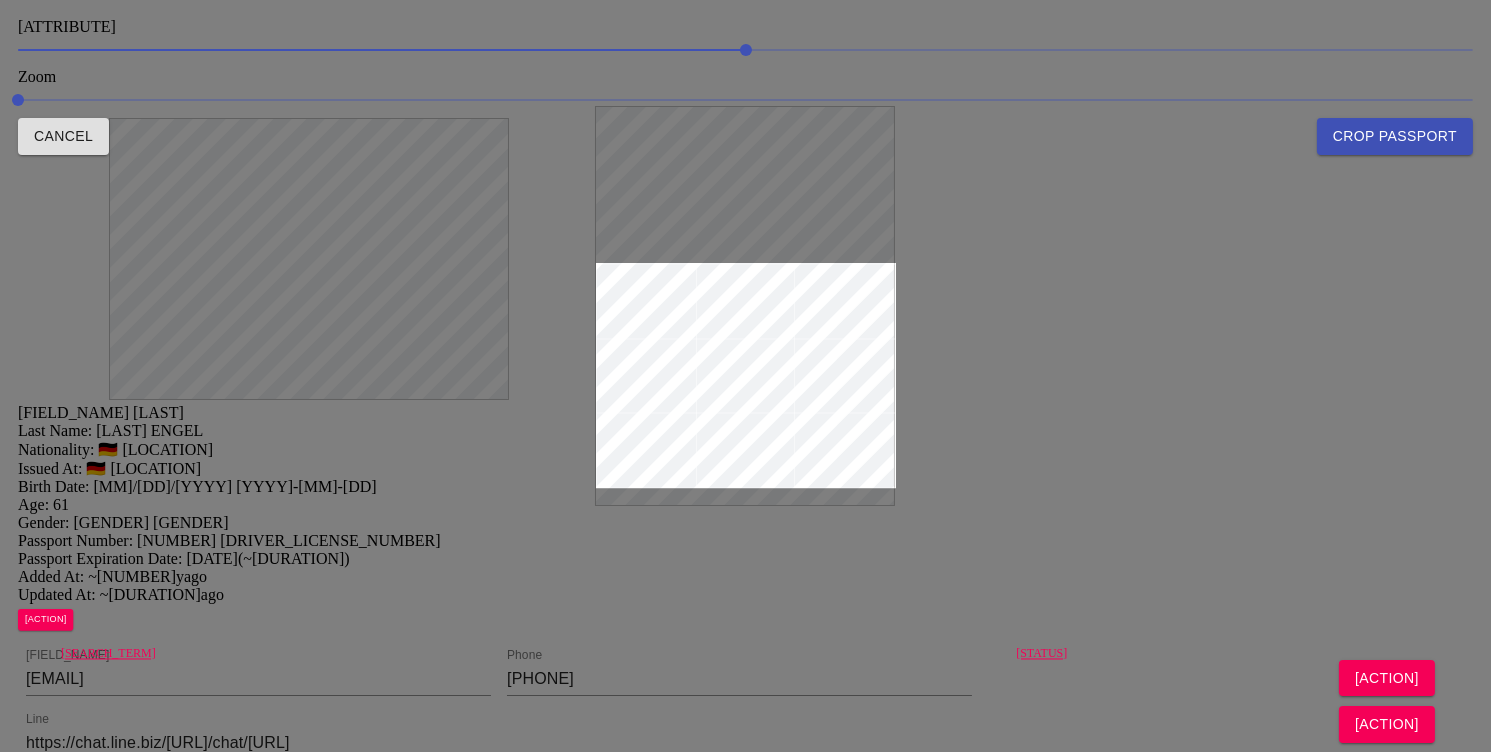 drag, startPoint x: 753, startPoint y: 325, endPoint x: 768, endPoint y: 254, distance: 72.56721 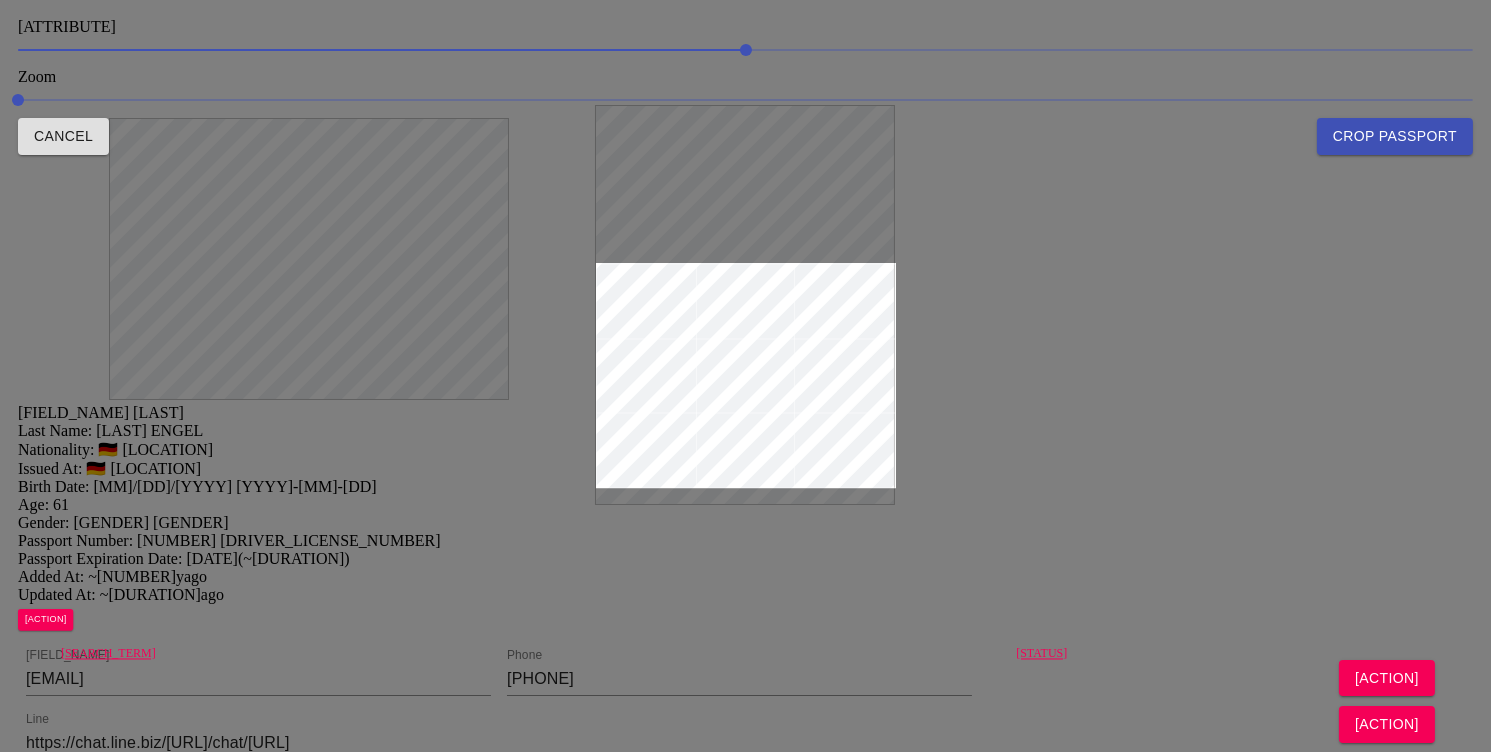 click on "Crop Passport" at bounding box center [1395, 136] 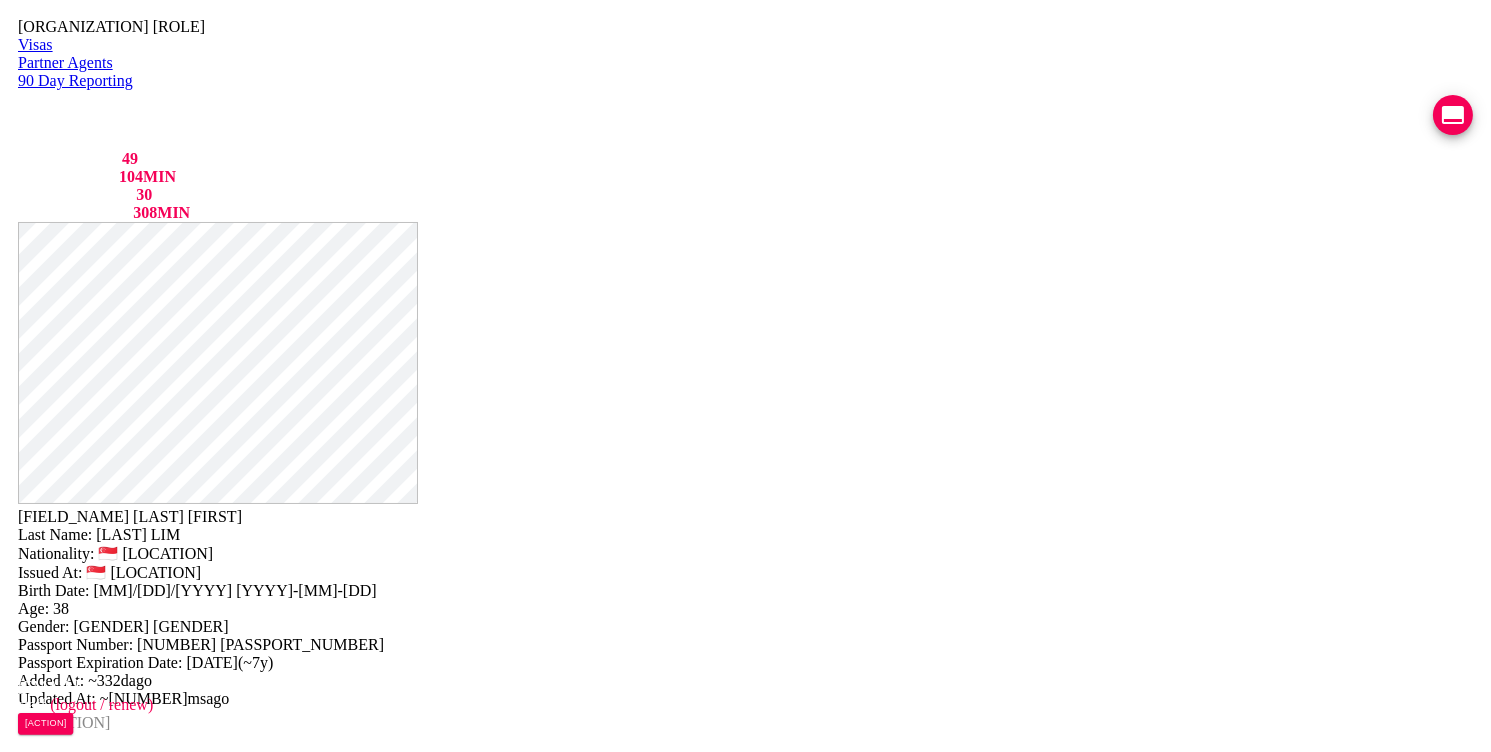 click on "[STATUS]" at bounding box center [1254, 757] 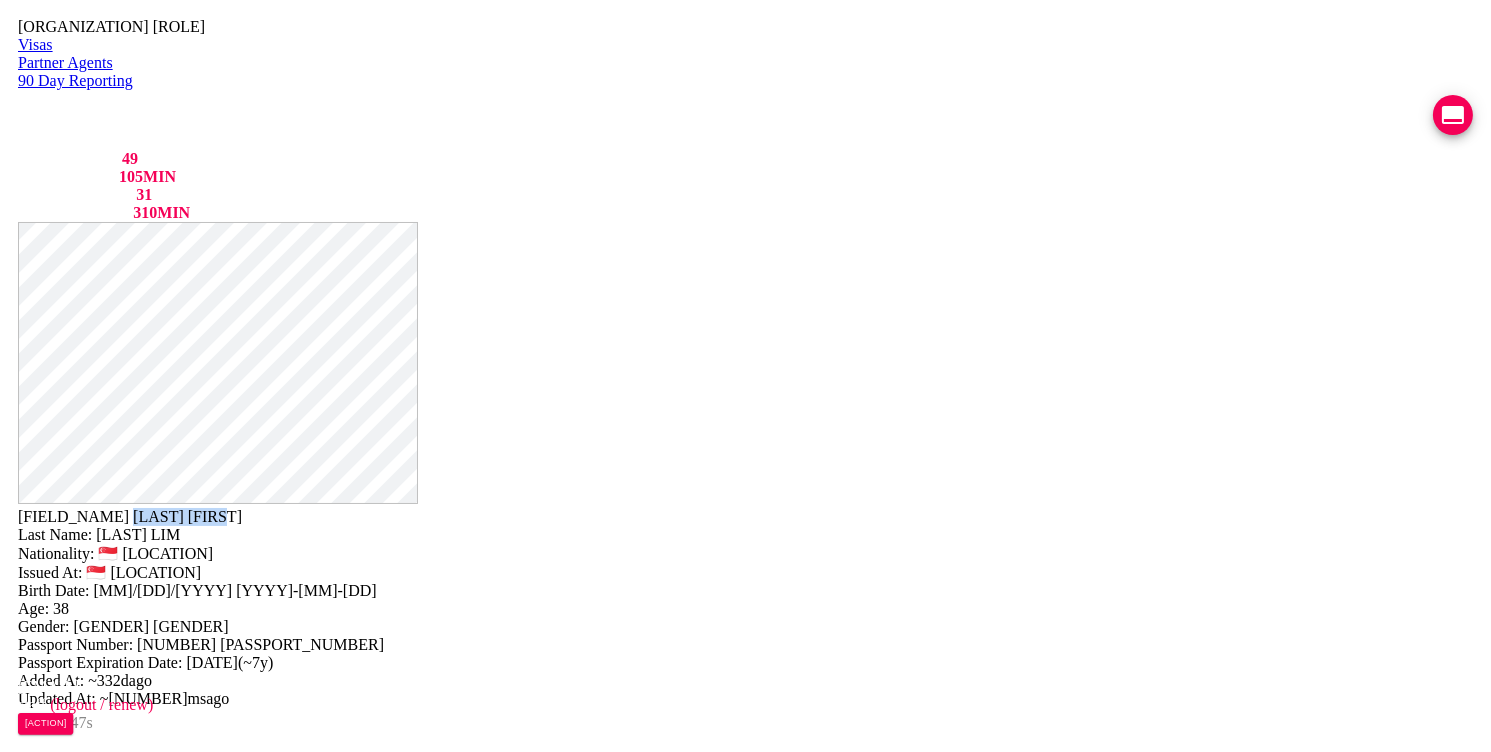 drag, startPoint x: 880, startPoint y: 46, endPoint x: 779, endPoint y: 40, distance: 101.17806 